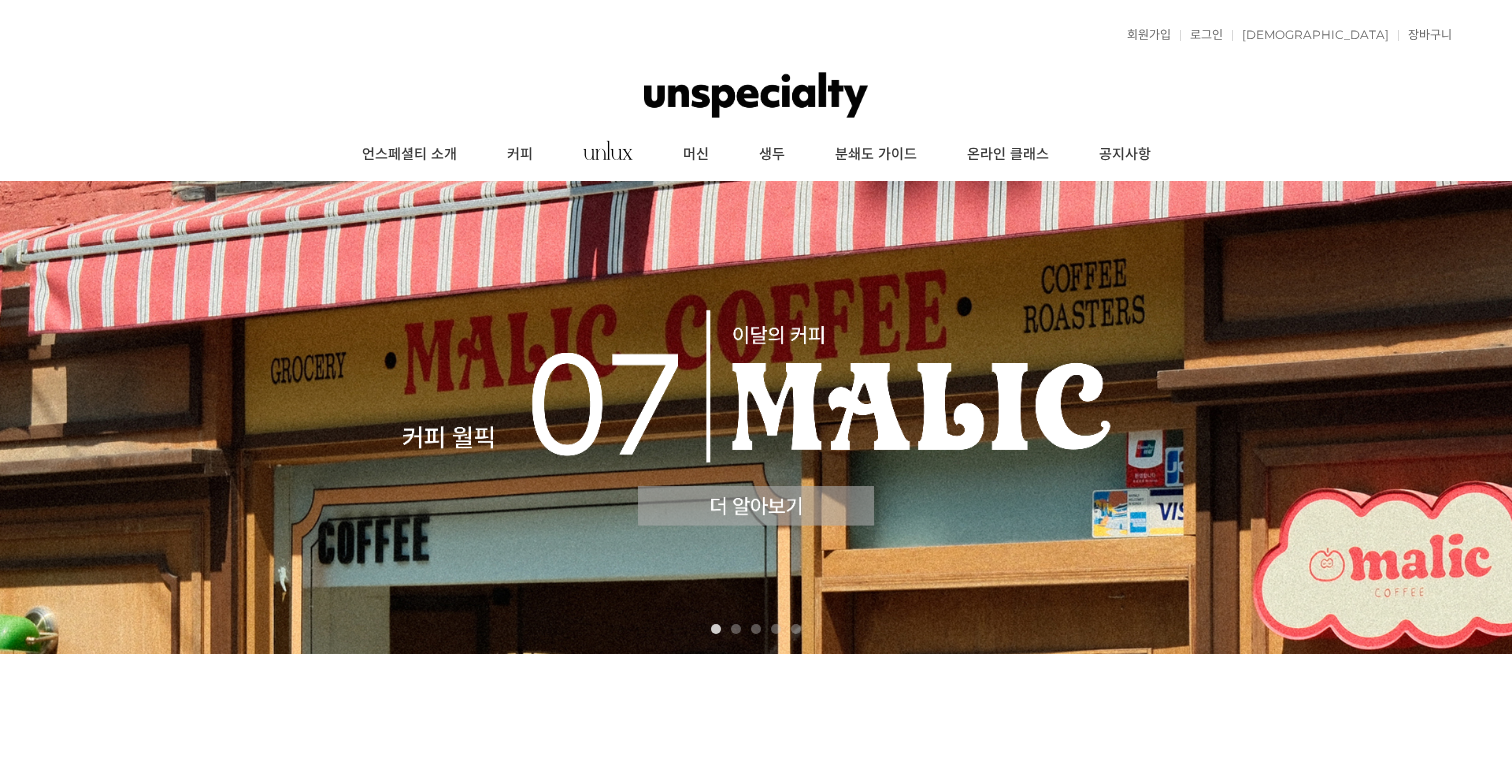 scroll, scrollTop: 0, scrollLeft: 0, axis: both 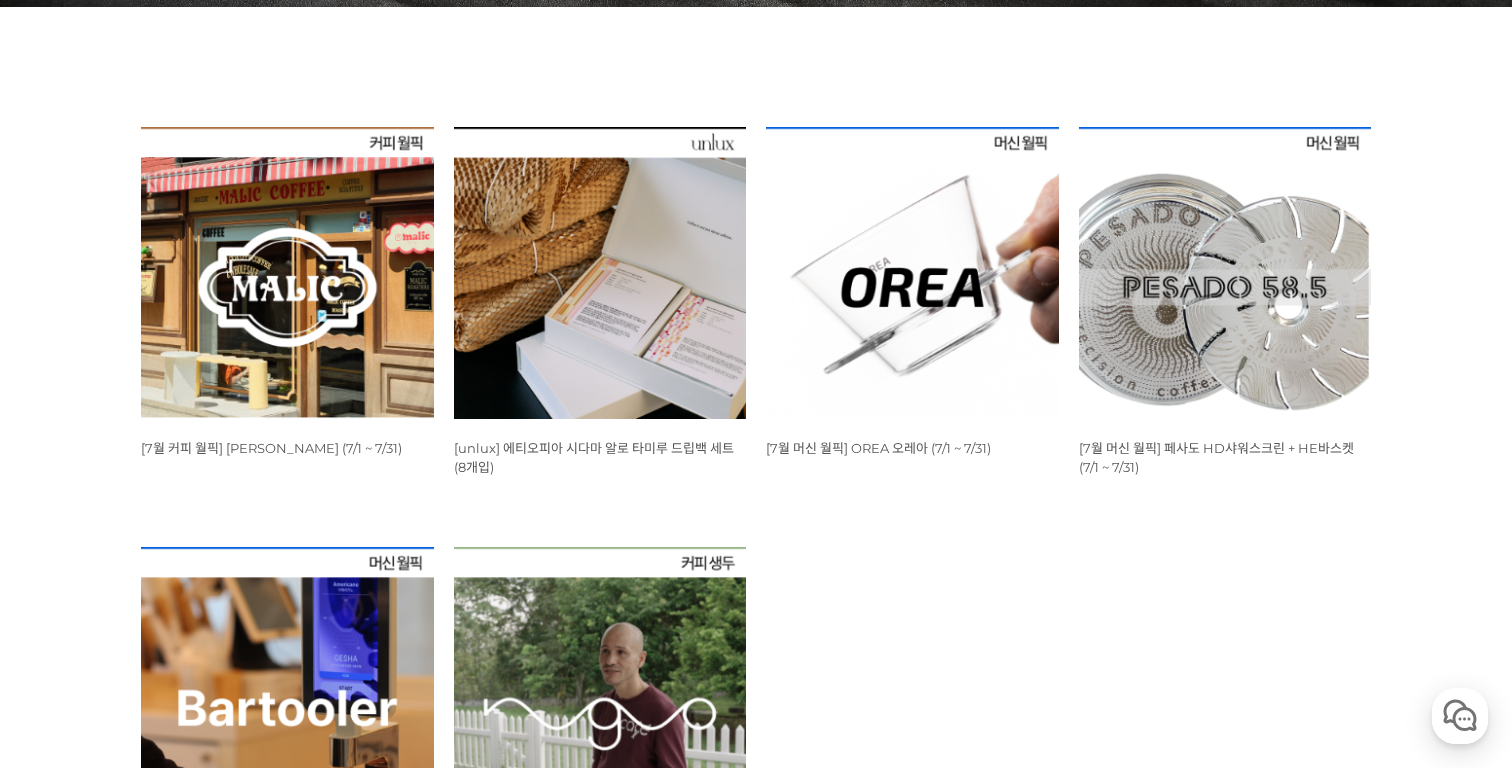 click at bounding box center [287, 273] 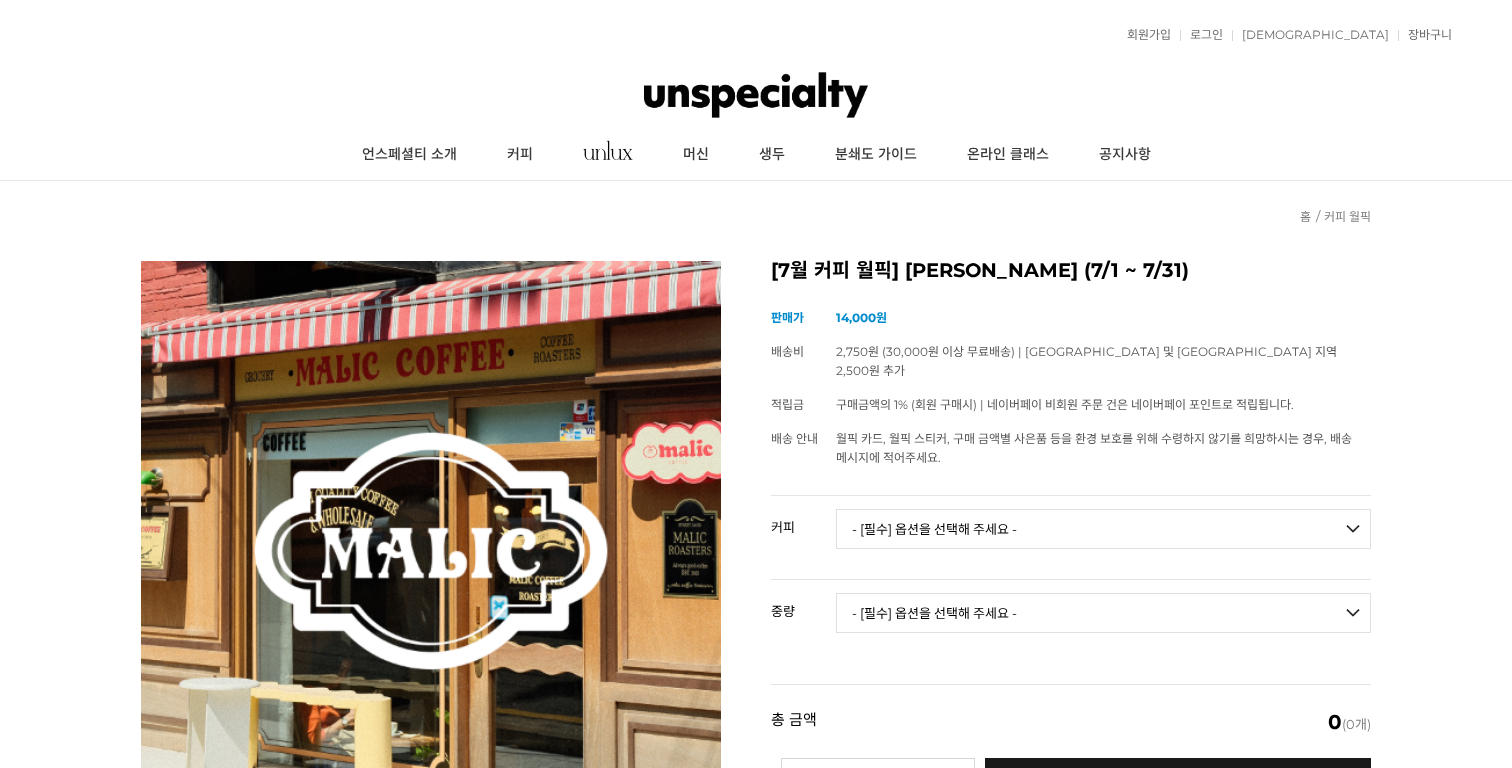 scroll, scrollTop: 0, scrollLeft: 0, axis: both 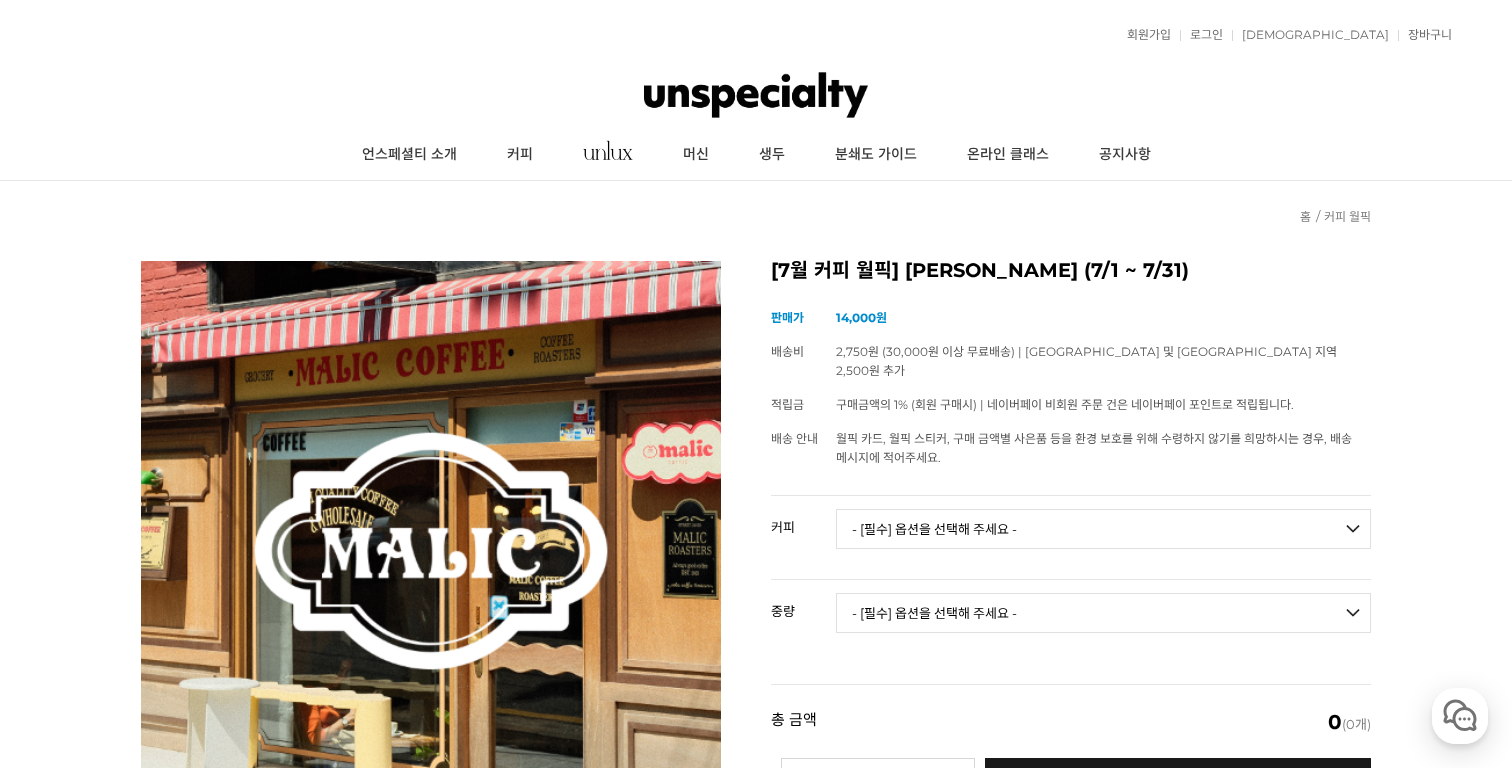 click on "- [필수] 옵션을 선택해 주세요 - ------------------- 언스페셜티 분쇄도 가이드 종이(주문 1개당 최대 1개 제공) 그레이프 쥬스 (언스페셜티 블렌드) 애플 쥬스 (언스페셜티 블렌드) 허니 자몽 쥬스 (언스페셜티 블렌드) [기획상품] 2024 Best of Panama 3종 10g 레시피팩 프루티 블렌드 마일드 블렌드 모닝 블렌드 #1 탄자니아 아카시아 힐스 게이샤 AA 풀리 워시드 [품절] #2 콜롬비아 포파얀 슈가케인 디카페인 #3 에티오피아 알로 타미루 미리가 74158 워시드 #4 에티오피아 첼베사 워시드 디카페인 #5 케냐 뚱구리 AB 풀리 워시드 [품절] #6 에티오피아 버그 우 셀렉션 에얼룸 내추럴 (Lot2) #7 에티오피아 알로 타미루 무라고 74158 클래식 워시드 #8 케냐 은가라투아 AB 워시드 (Lot 159) [품절] [7.4 오픈] #9 온두라스 마리사벨 카바예로 파카마라 워시드 #24 페루 알토 미라도르 게이샤 워시드" at bounding box center (1103, 529) 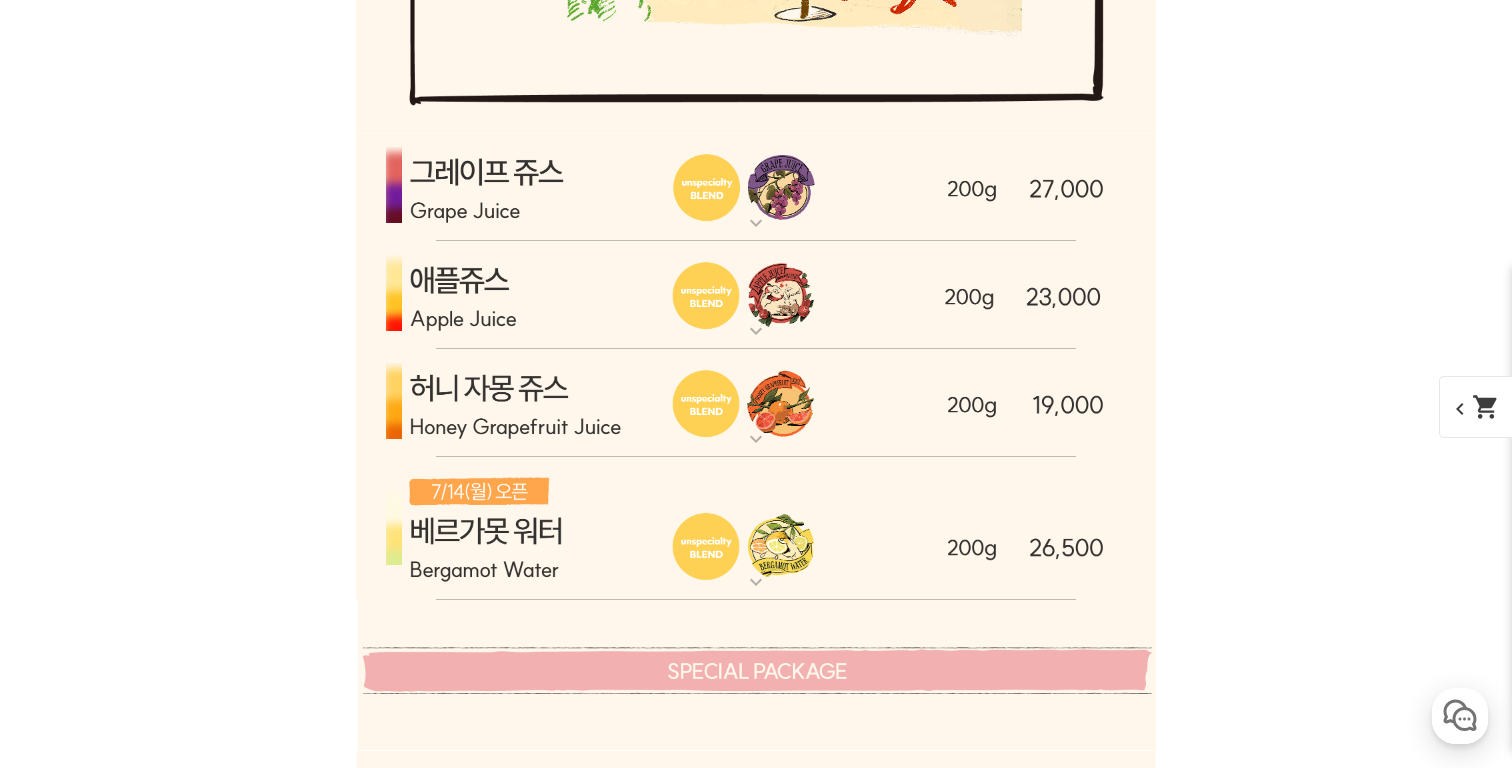 scroll, scrollTop: 6141, scrollLeft: 0, axis: vertical 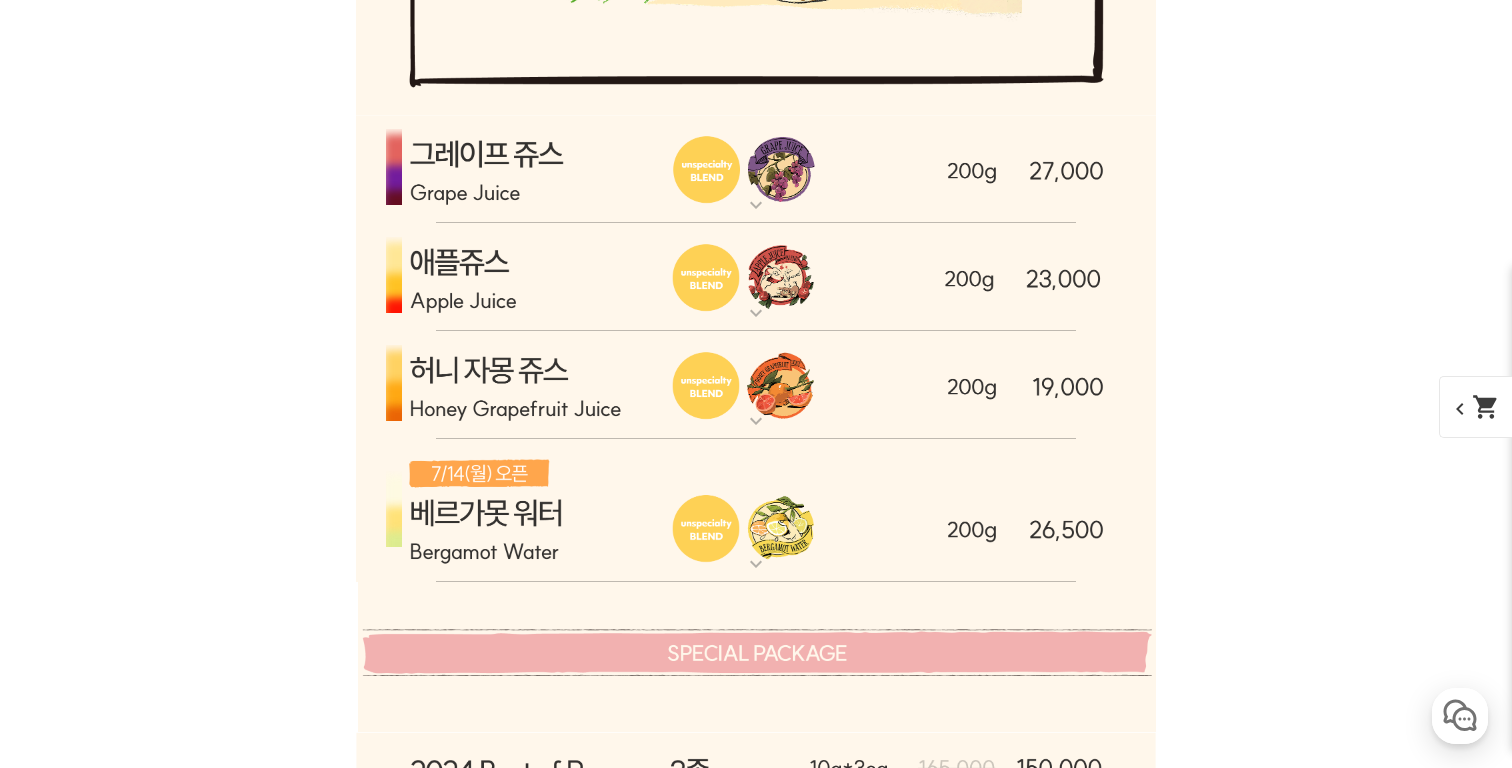click at bounding box center [756, 511] 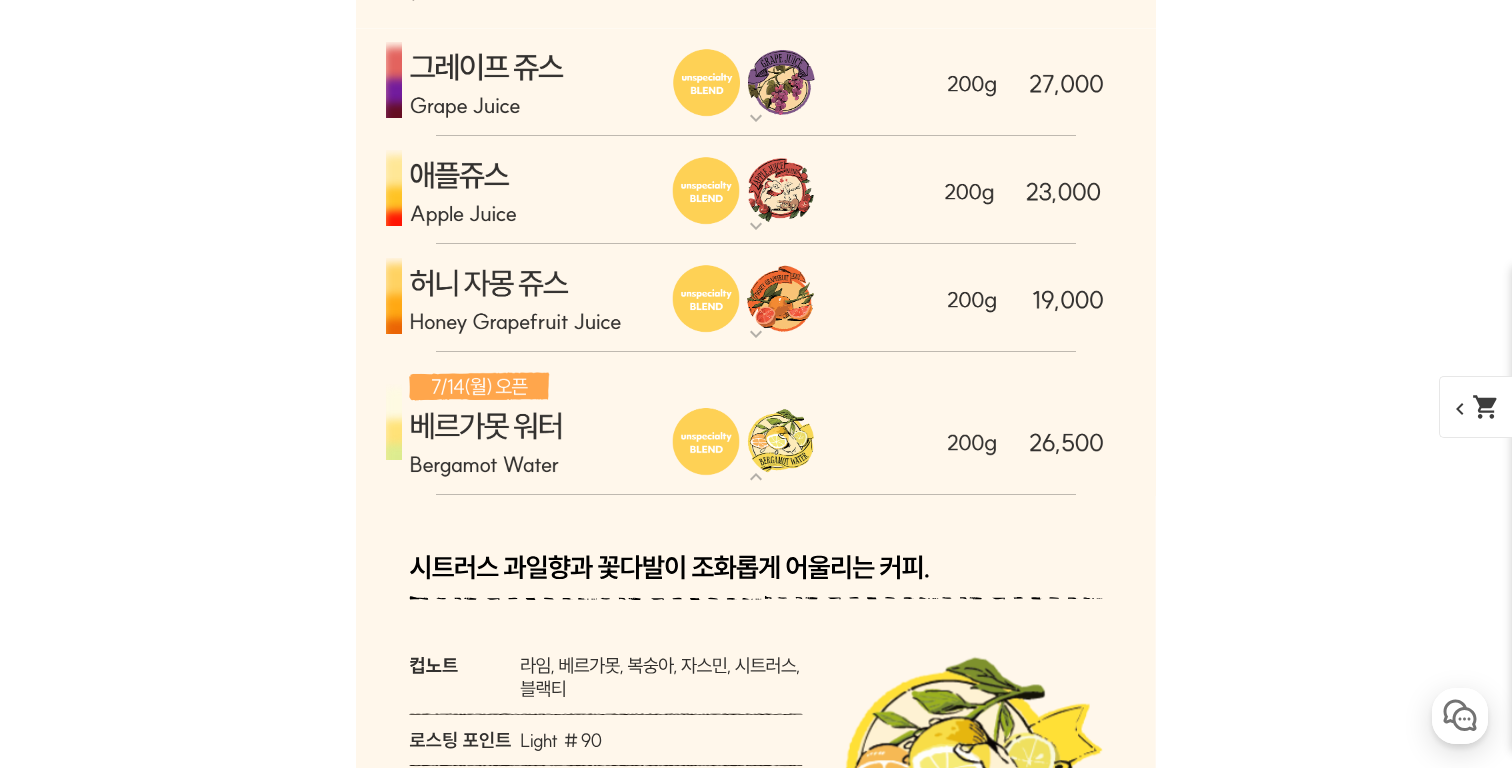 scroll, scrollTop: 6210, scrollLeft: 0, axis: vertical 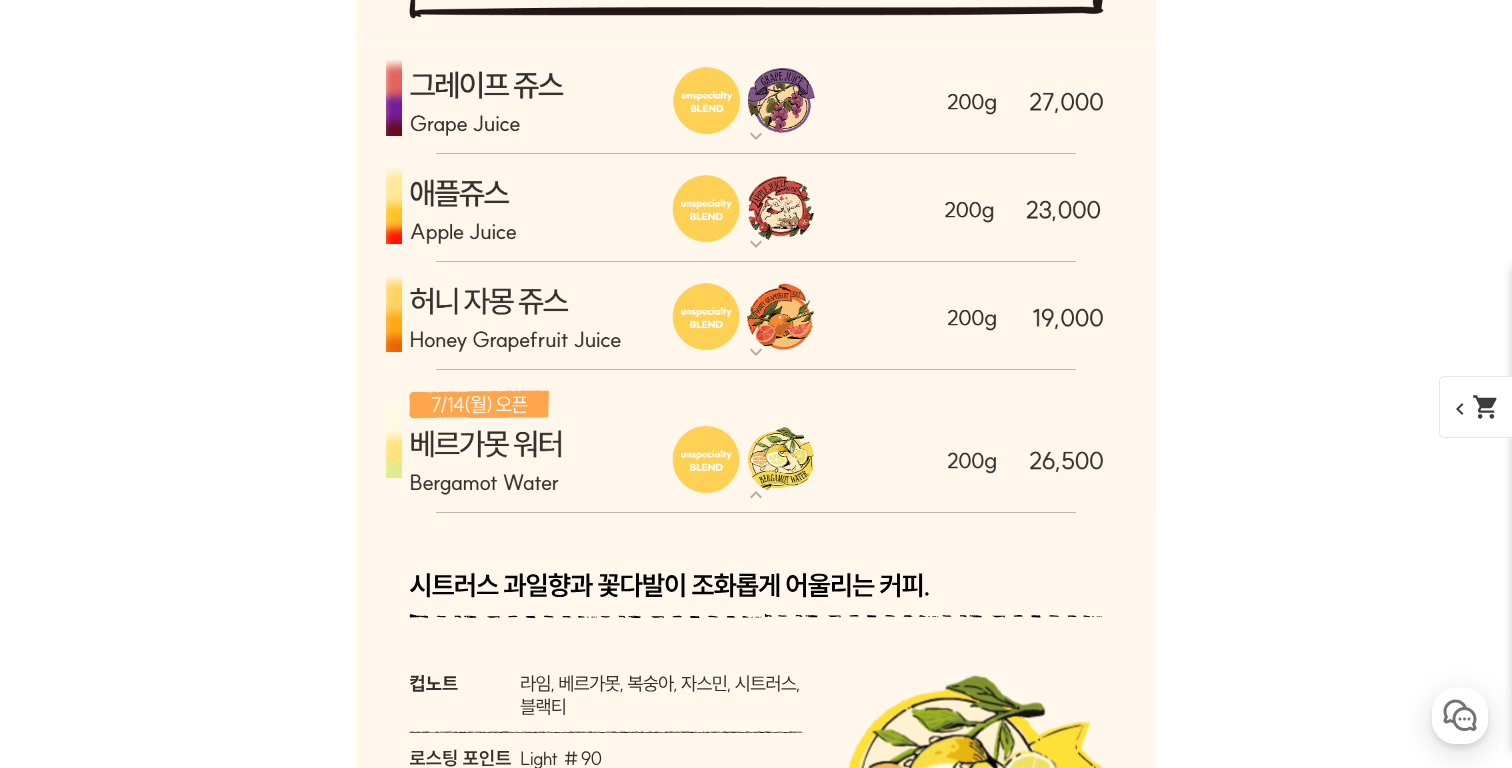click at bounding box center [756, 442] 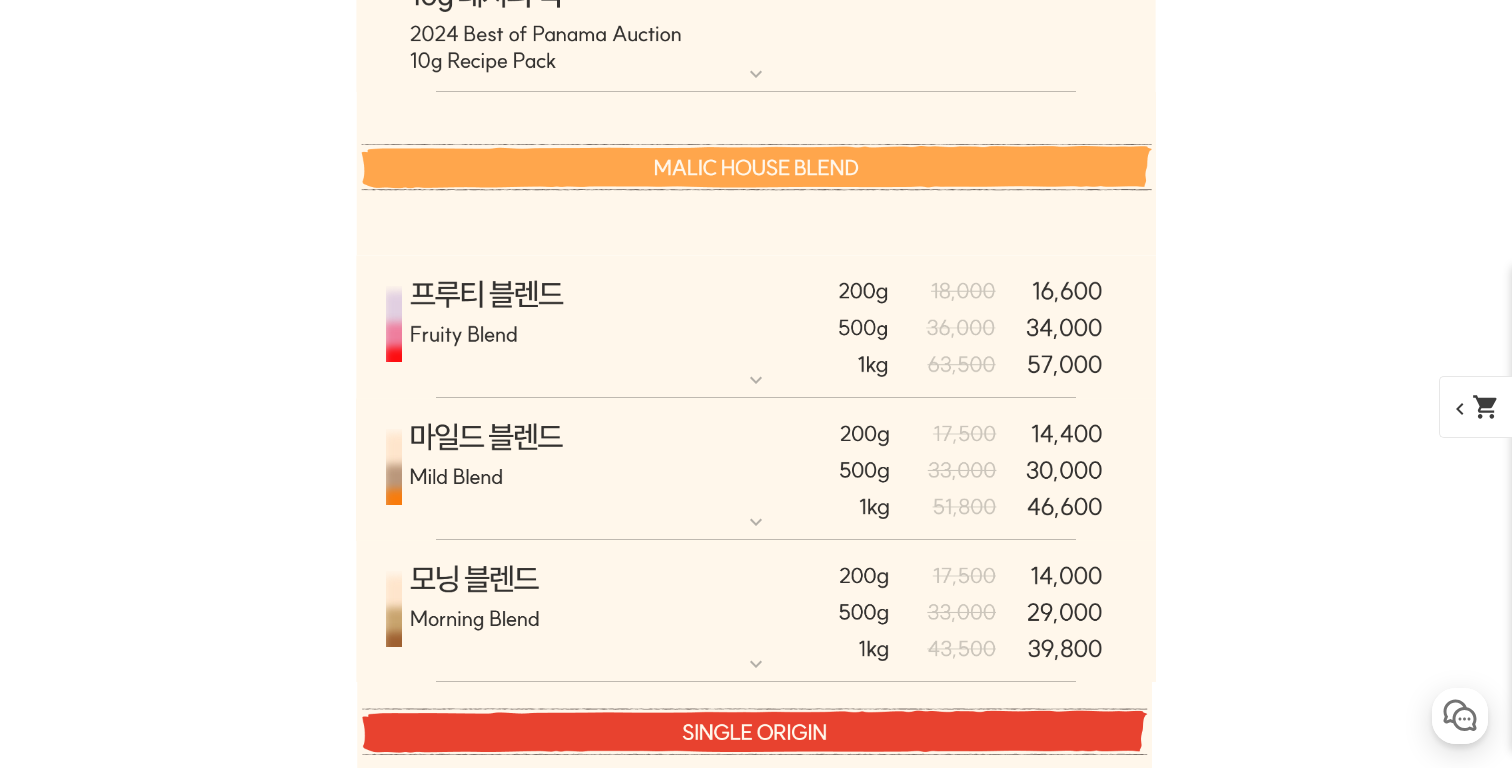 scroll, scrollTop: 6955, scrollLeft: 0, axis: vertical 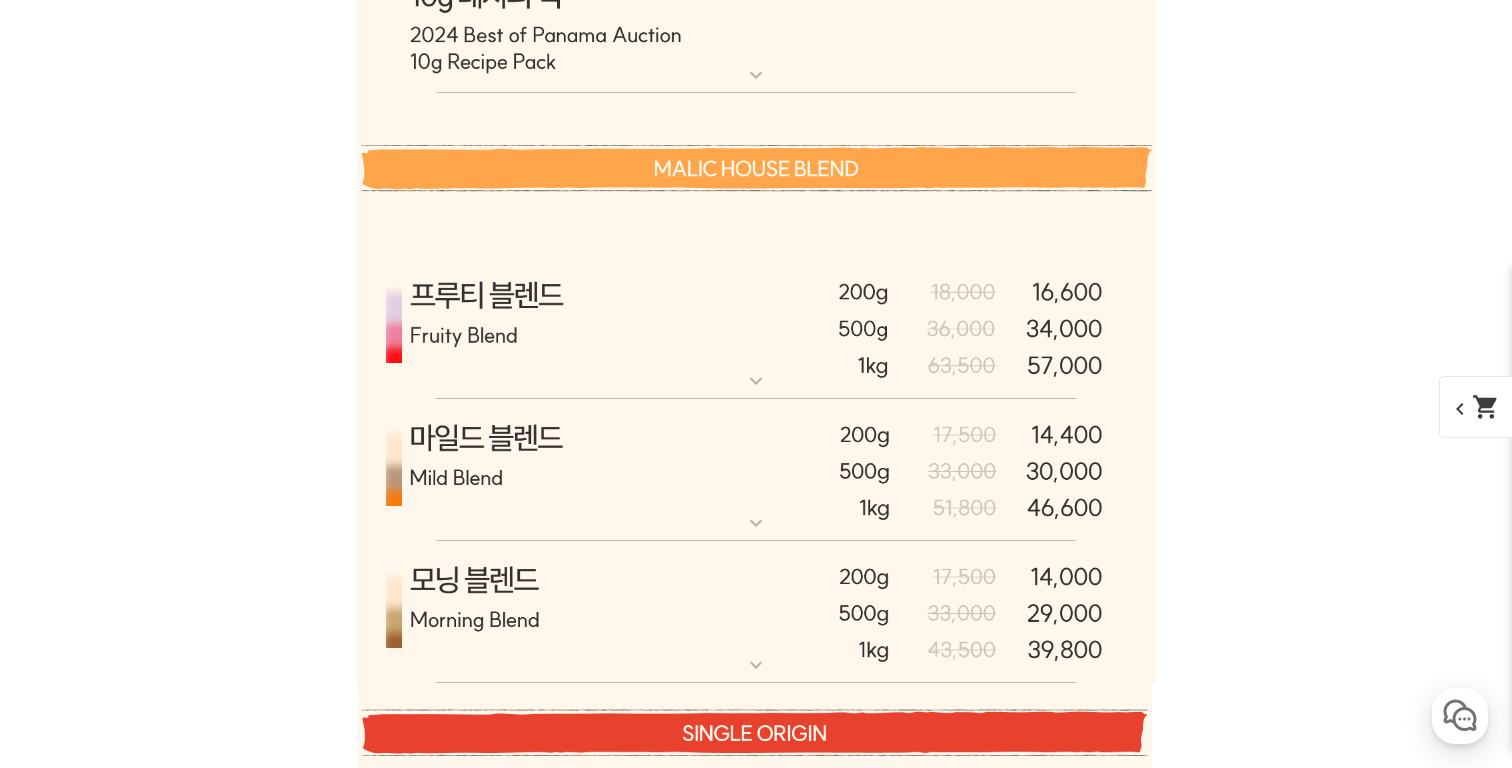 click at bounding box center (756, 328) 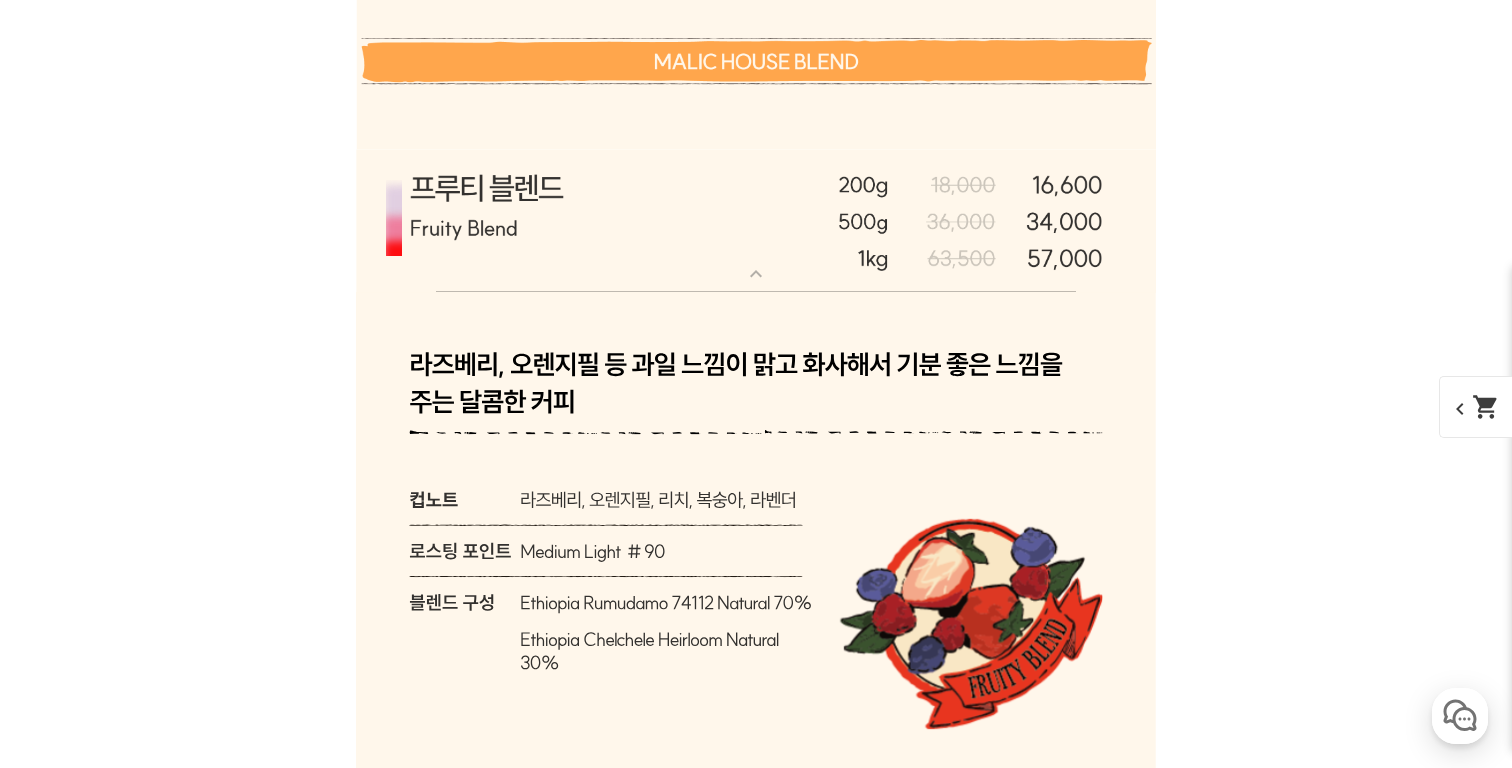 scroll, scrollTop: 7065, scrollLeft: 0, axis: vertical 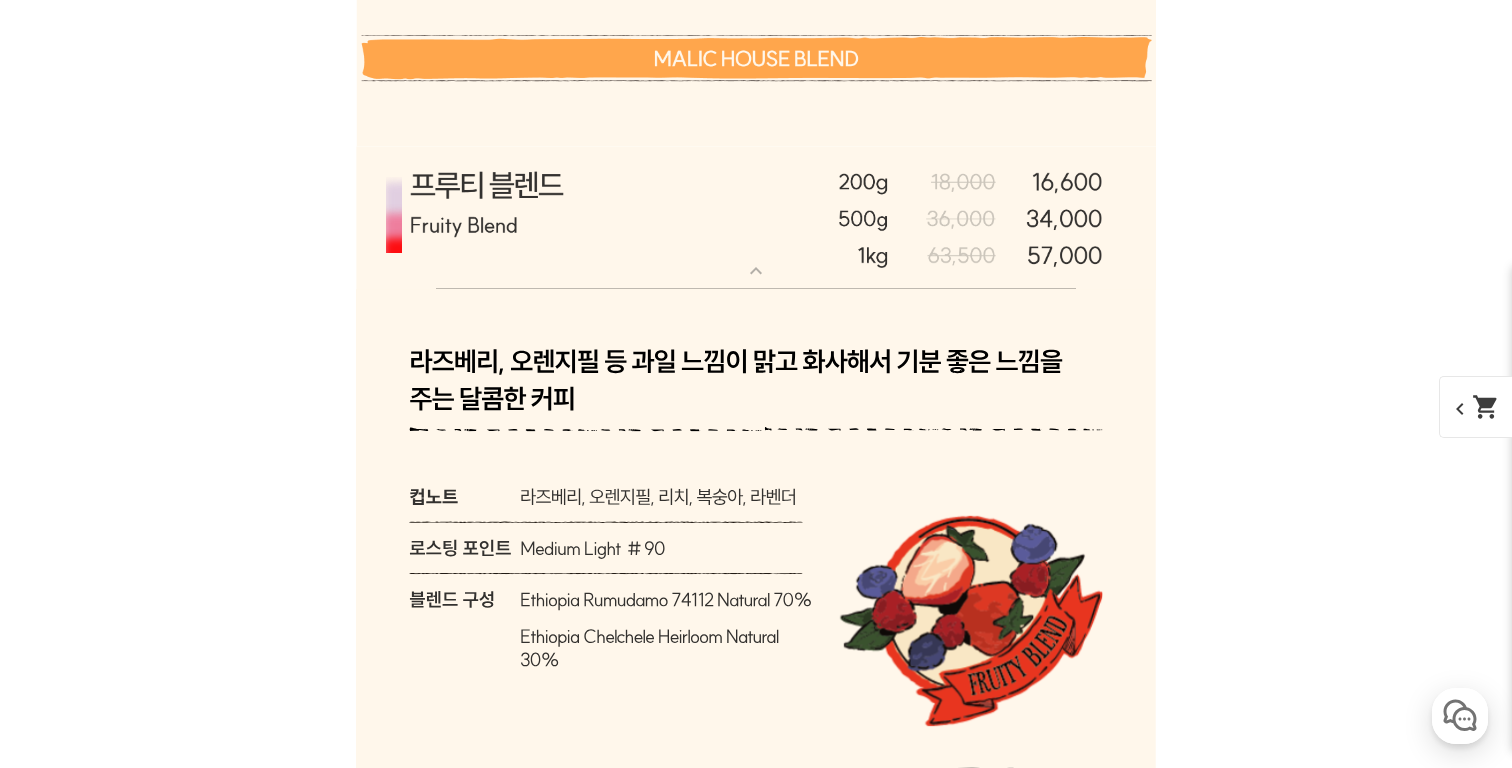 click at bounding box center [756, 218] 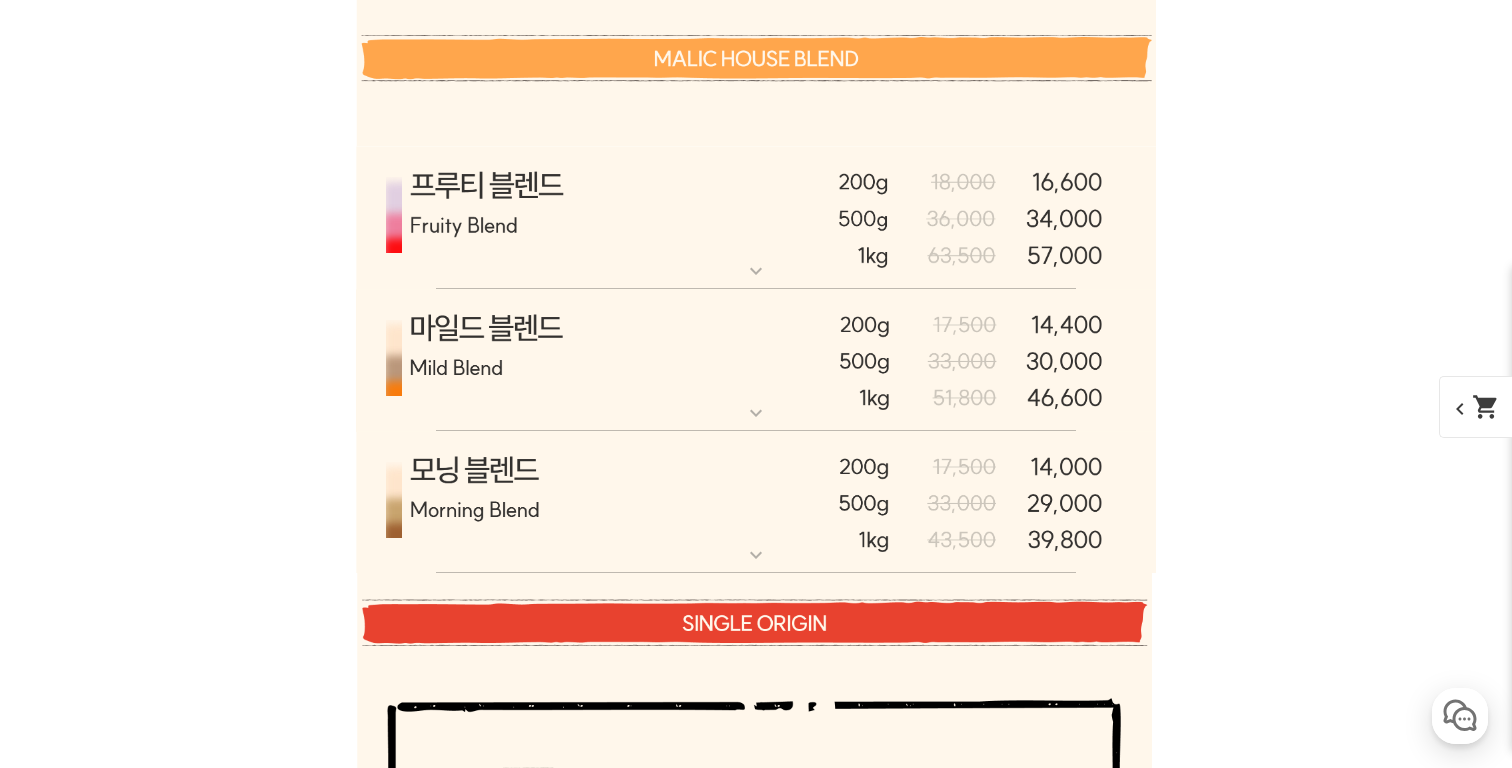 click at bounding box center [756, 360] 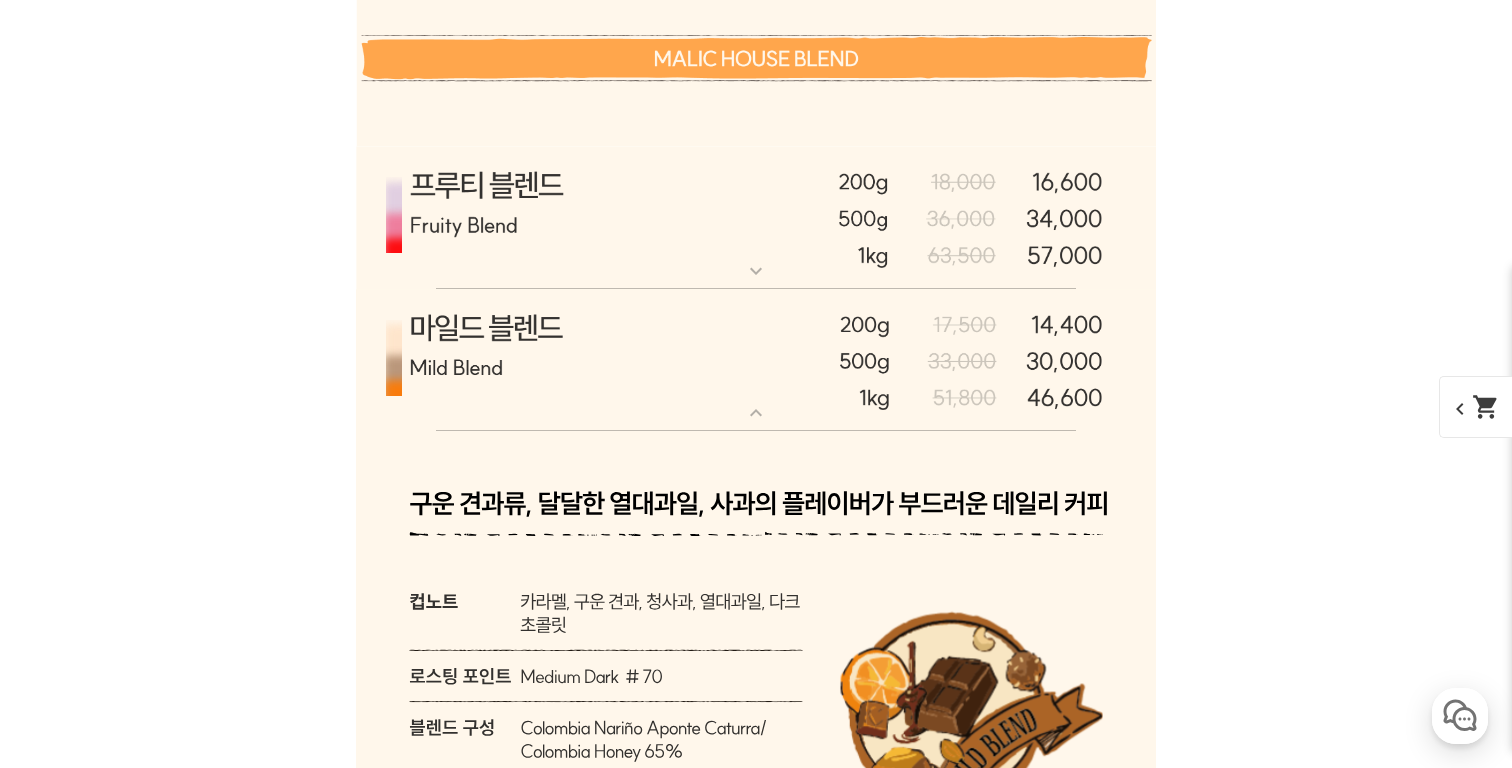 click at bounding box center [756, 360] 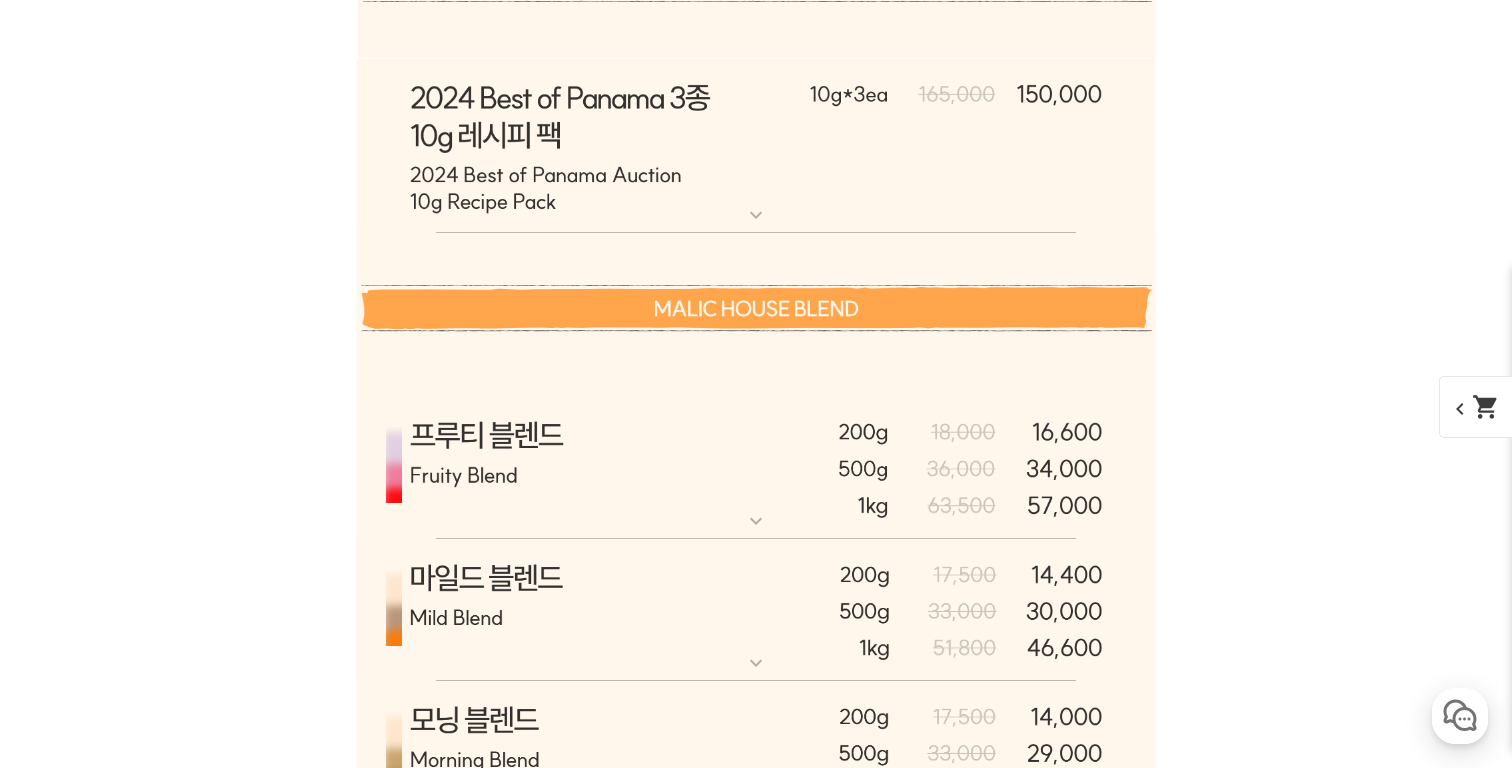 scroll, scrollTop: 6842, scrollLeft: 0, axis: vertical 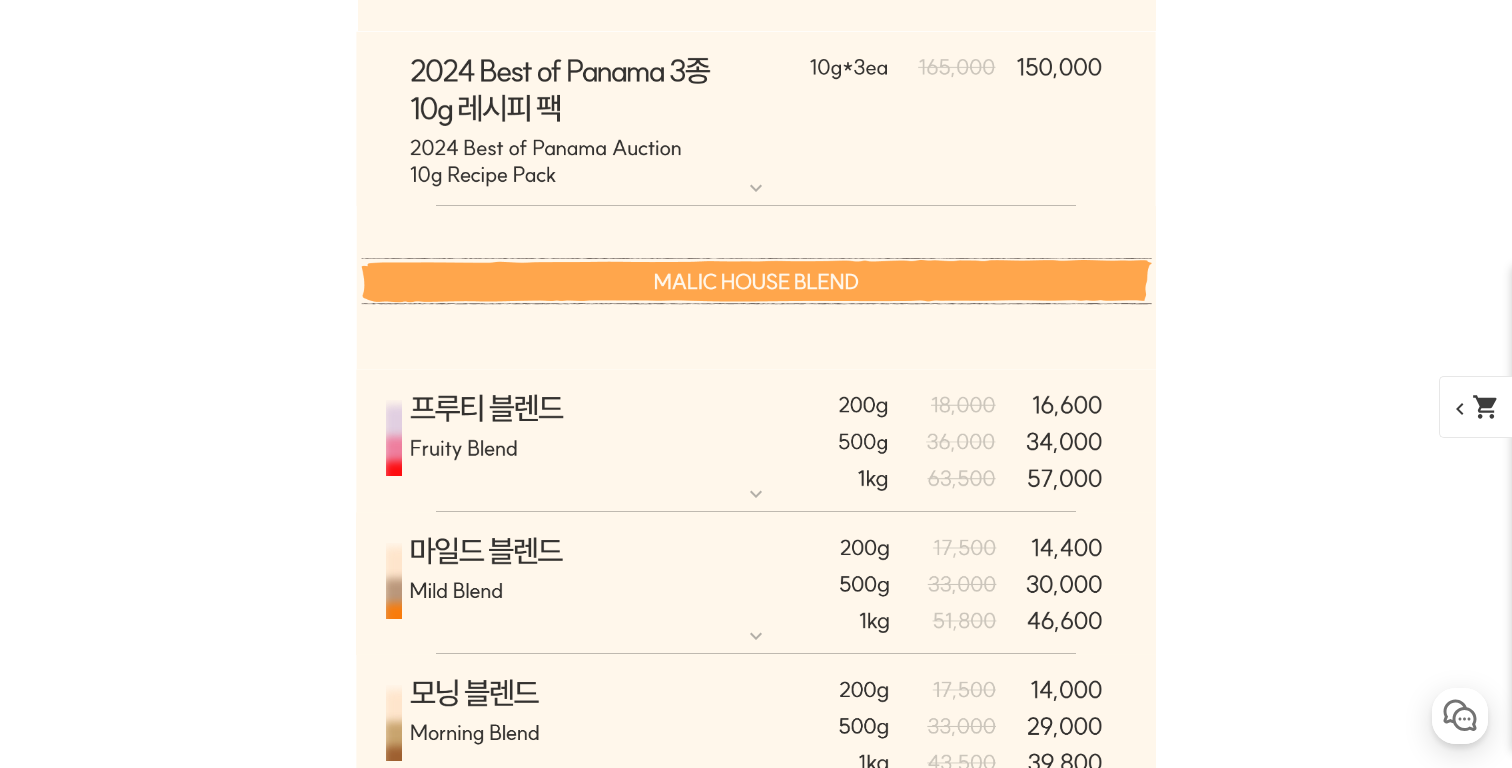 click at bounding box center [756, 441] 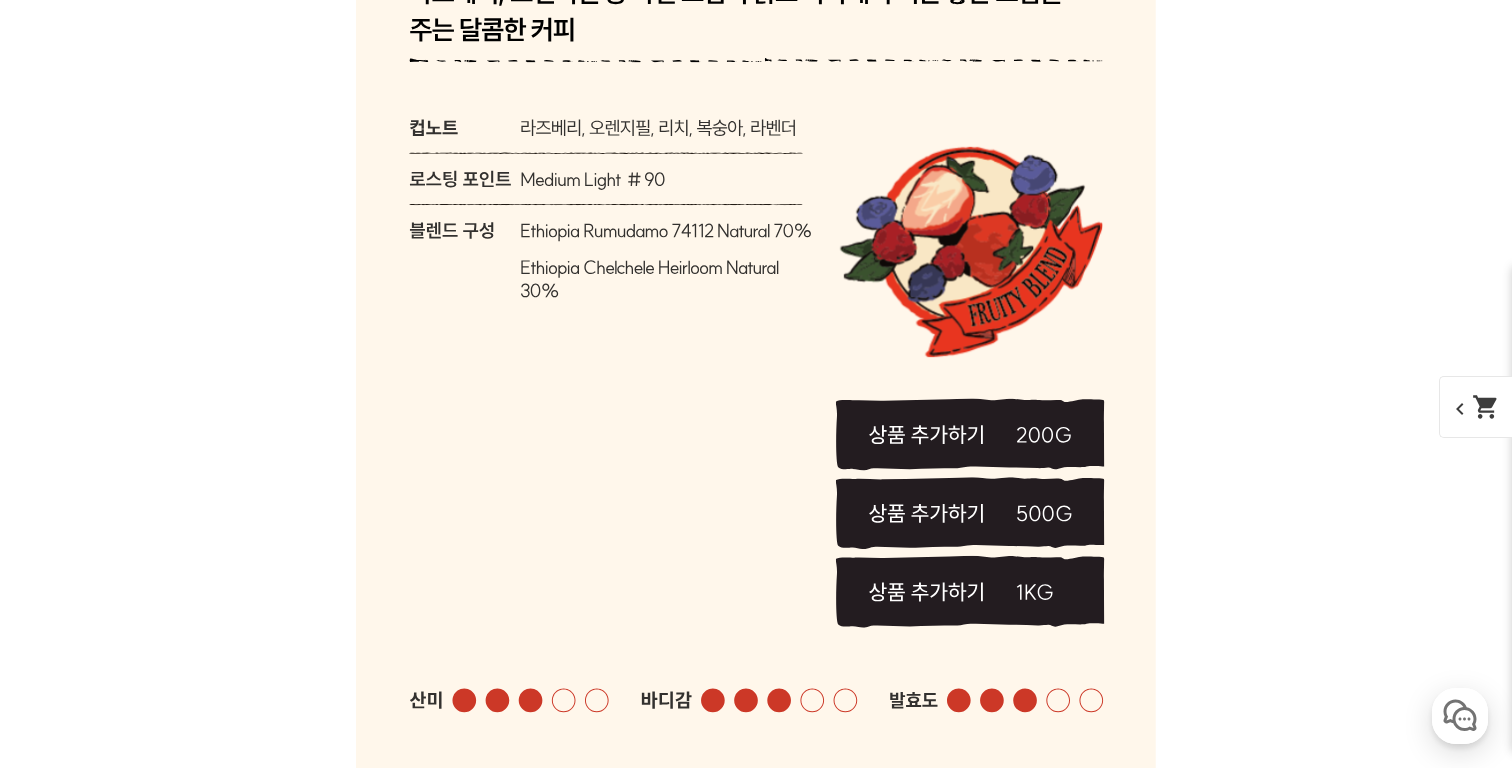 scroll, scrollTop: 7541, scrollLeft: 0, axis: vertical 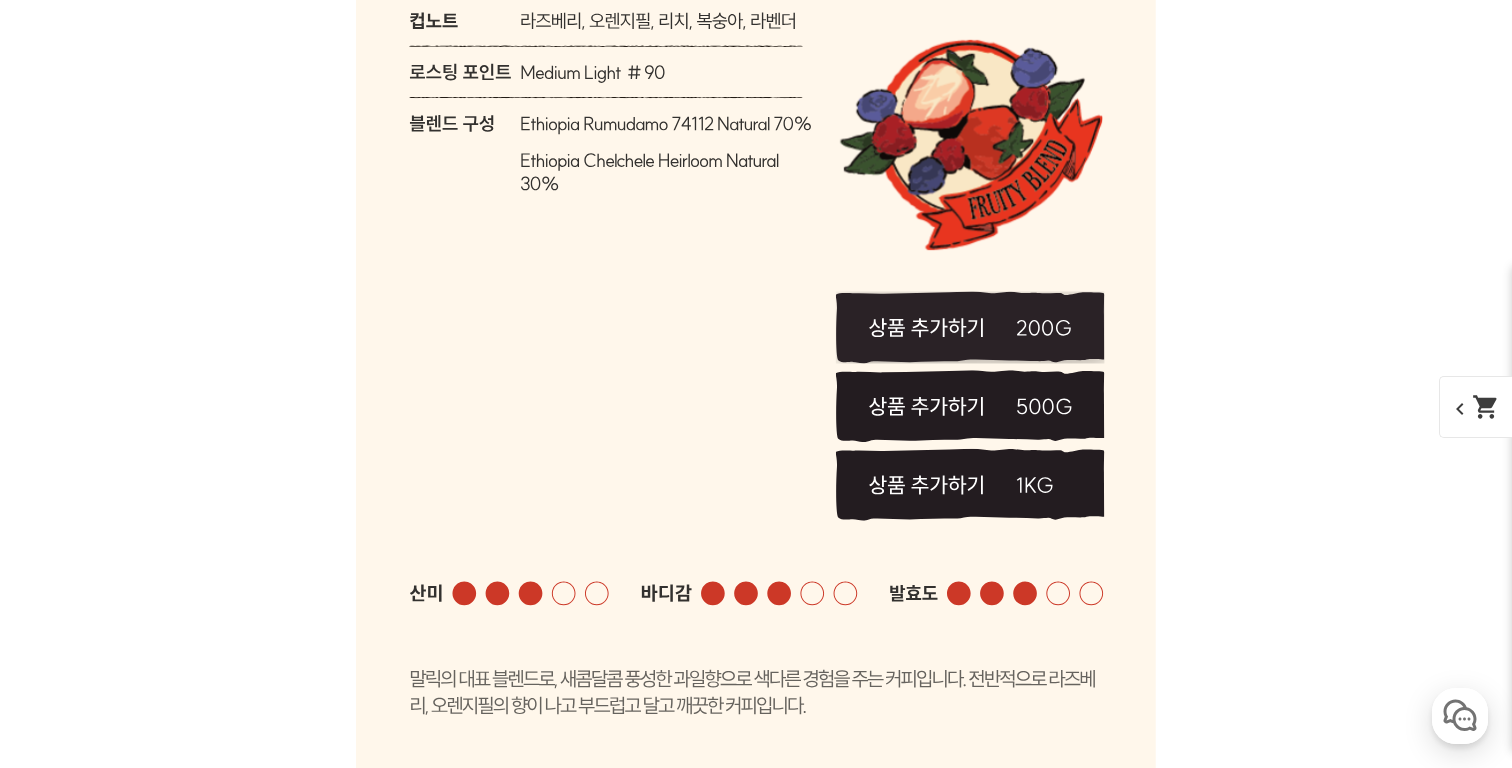 click 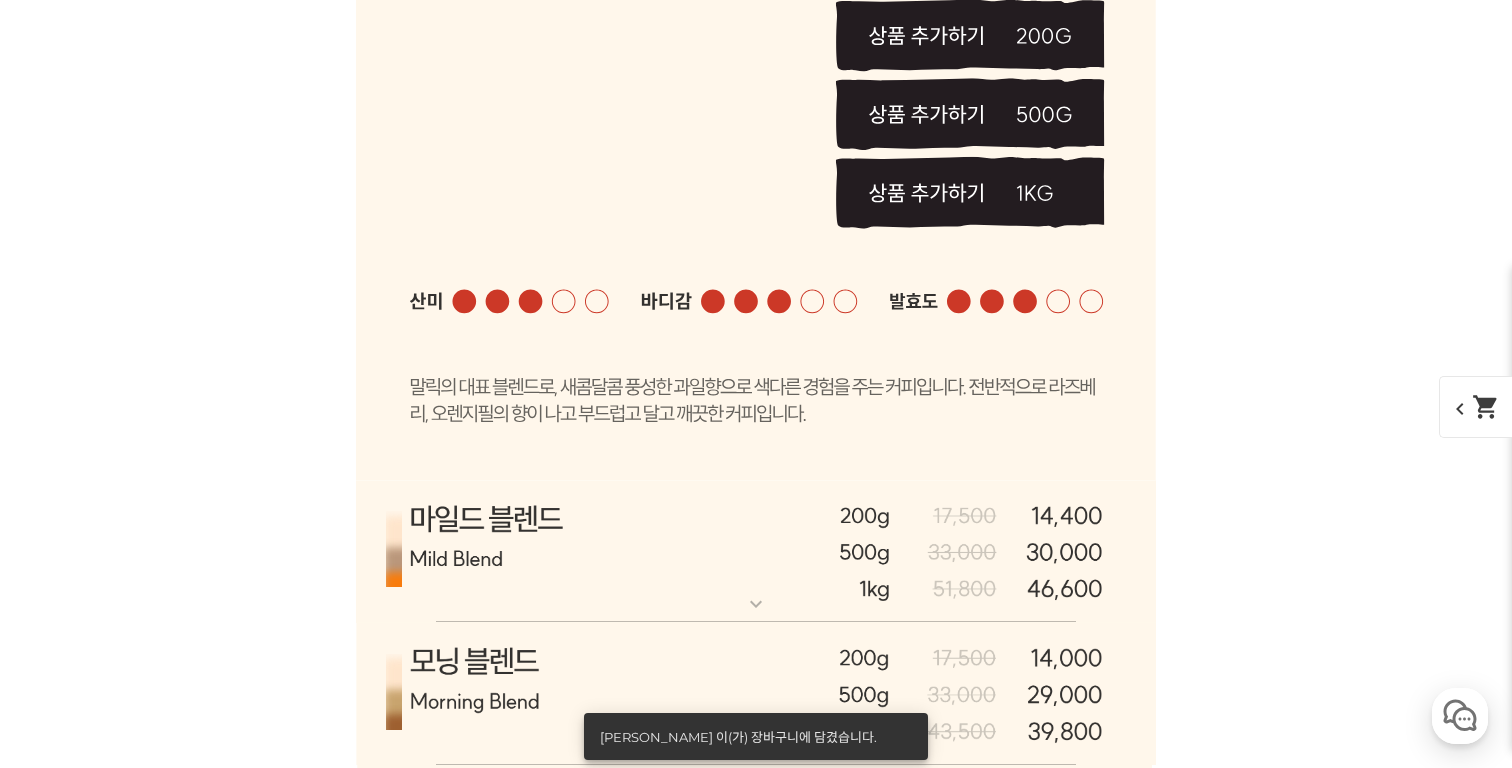 scroll, scrollTop: 7899, scrollLeft: 0, axis: vertical 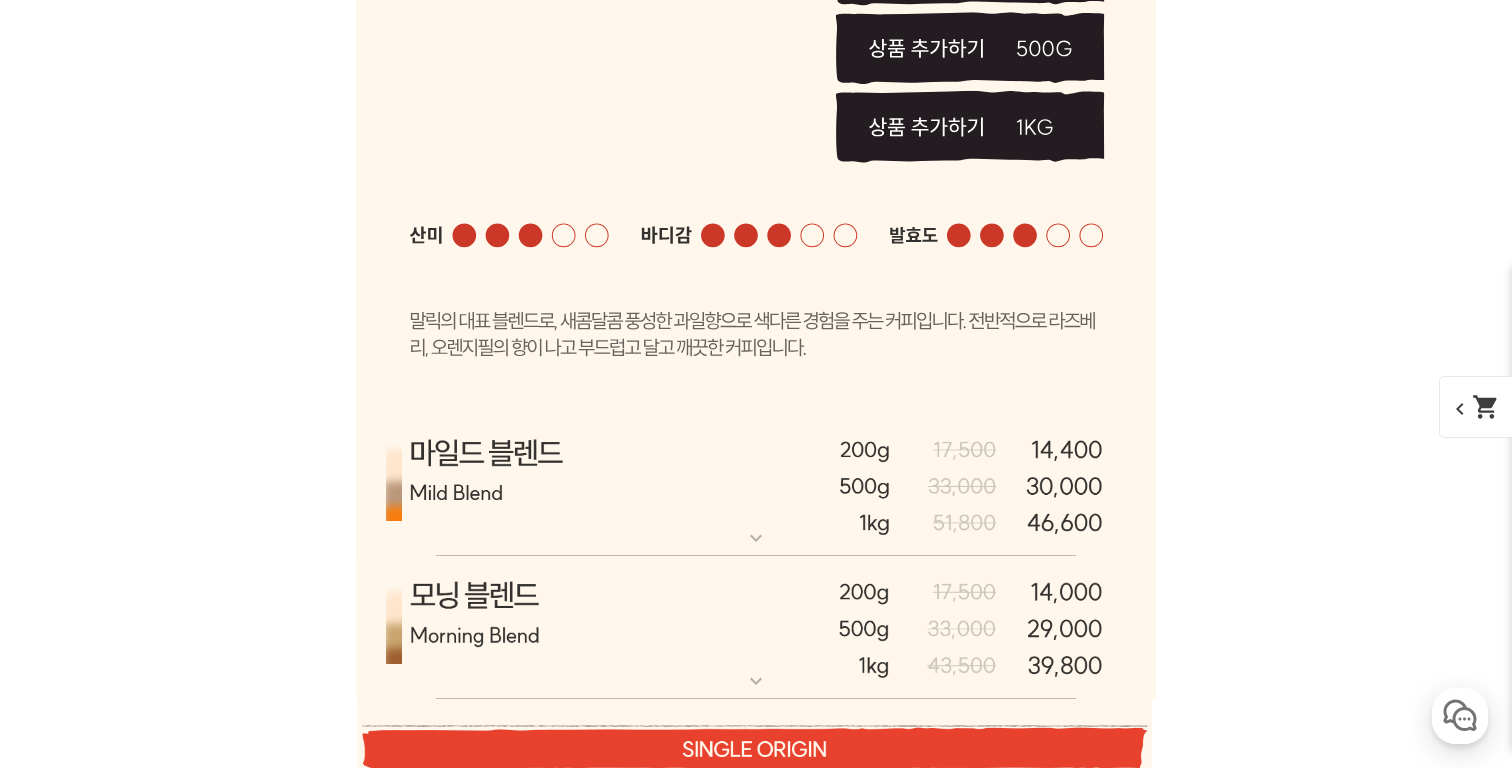 click at bounding box center (756, 485) 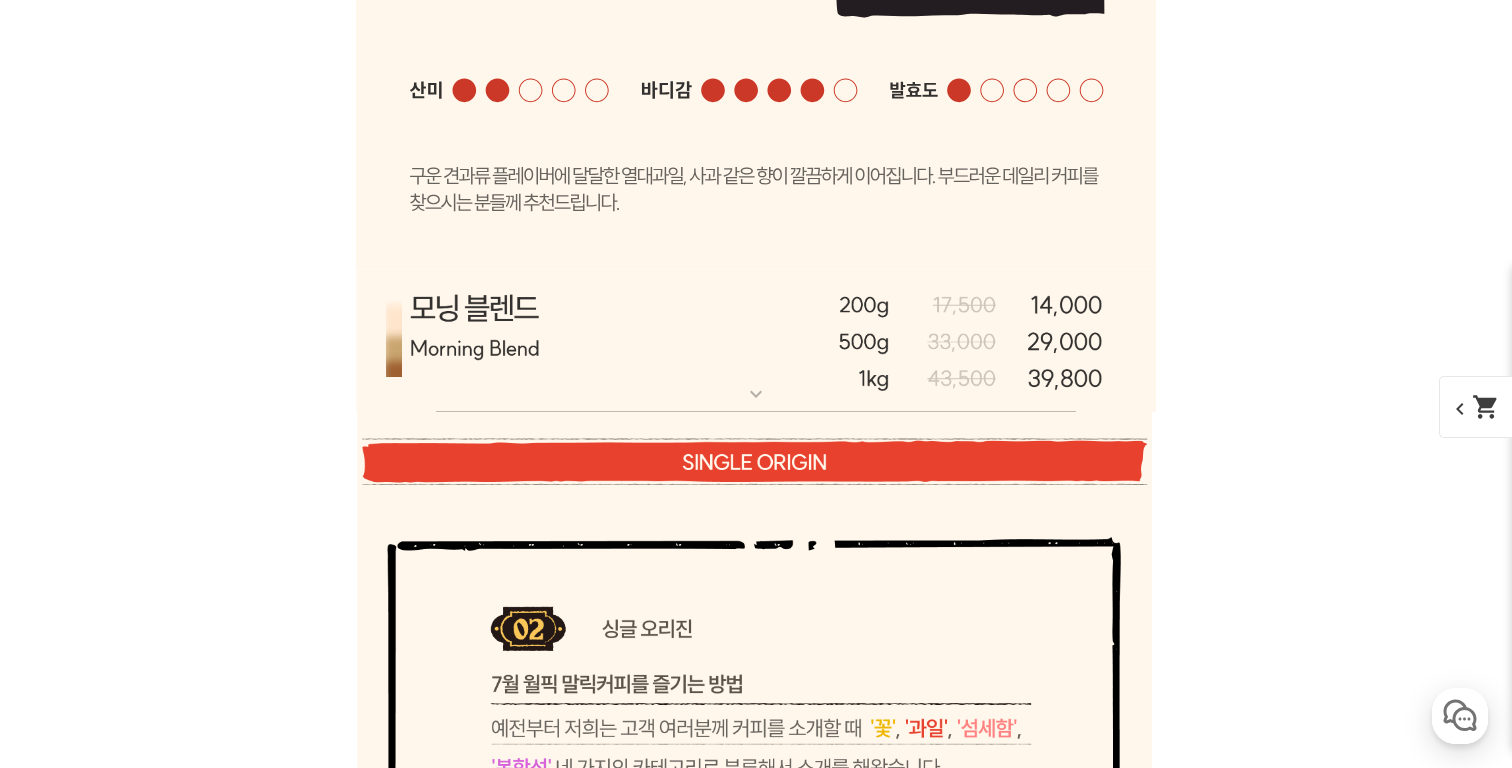 scroll, scrollTop: 9236, scrollLeft: 0, axis: vertical 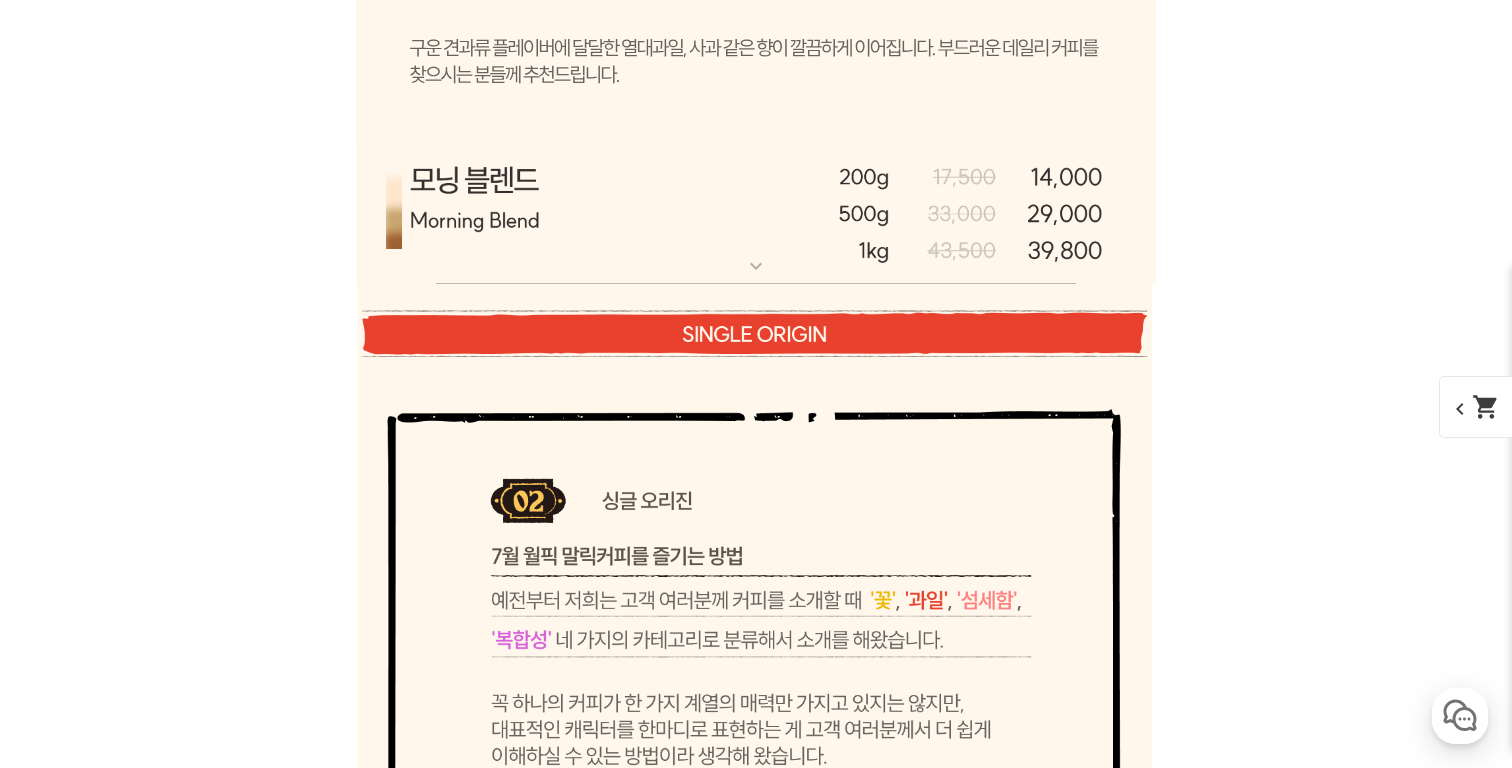 click at bounding box center [756, 213] 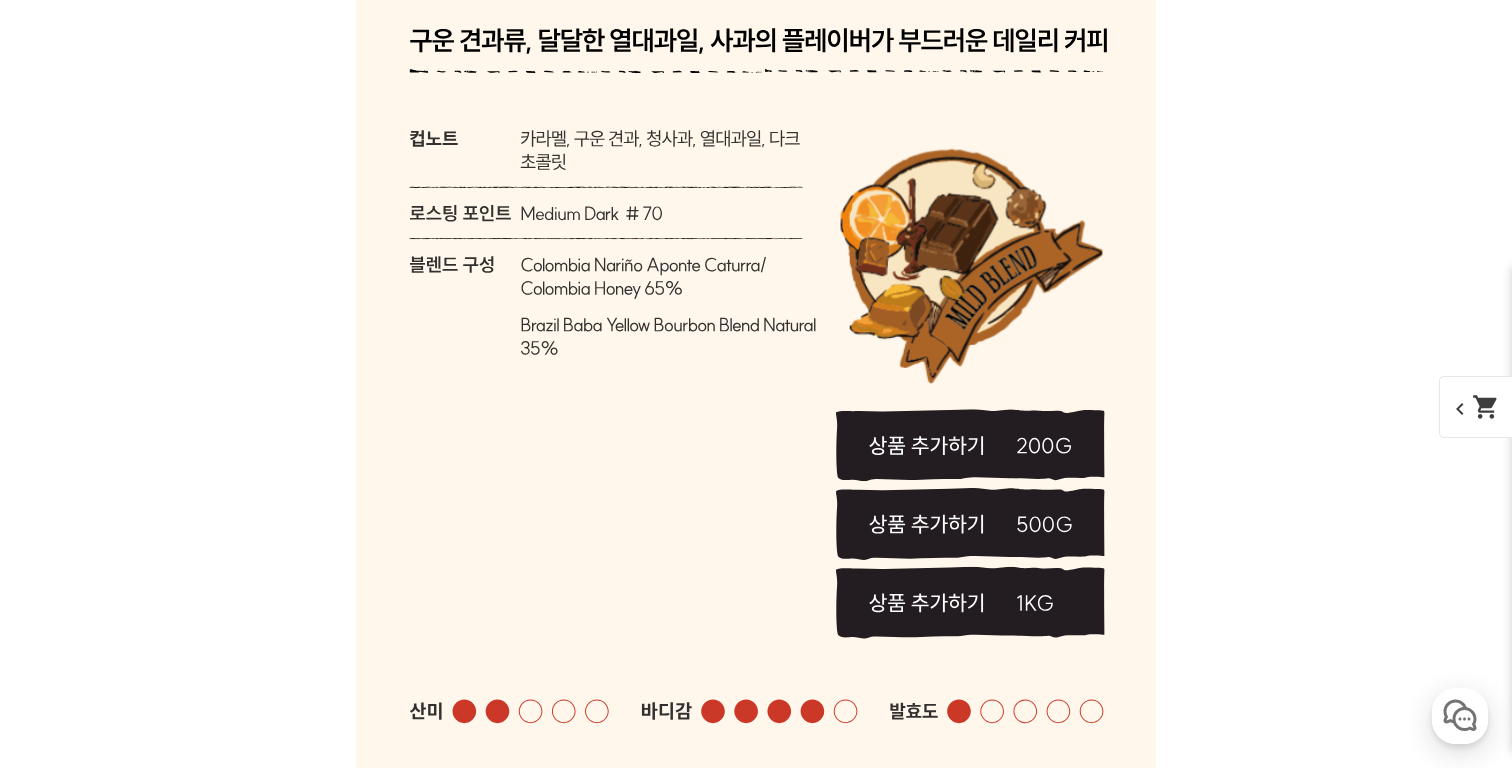 scroll, scrollTop: 8485, scrollLeft: 0, axis: vertical 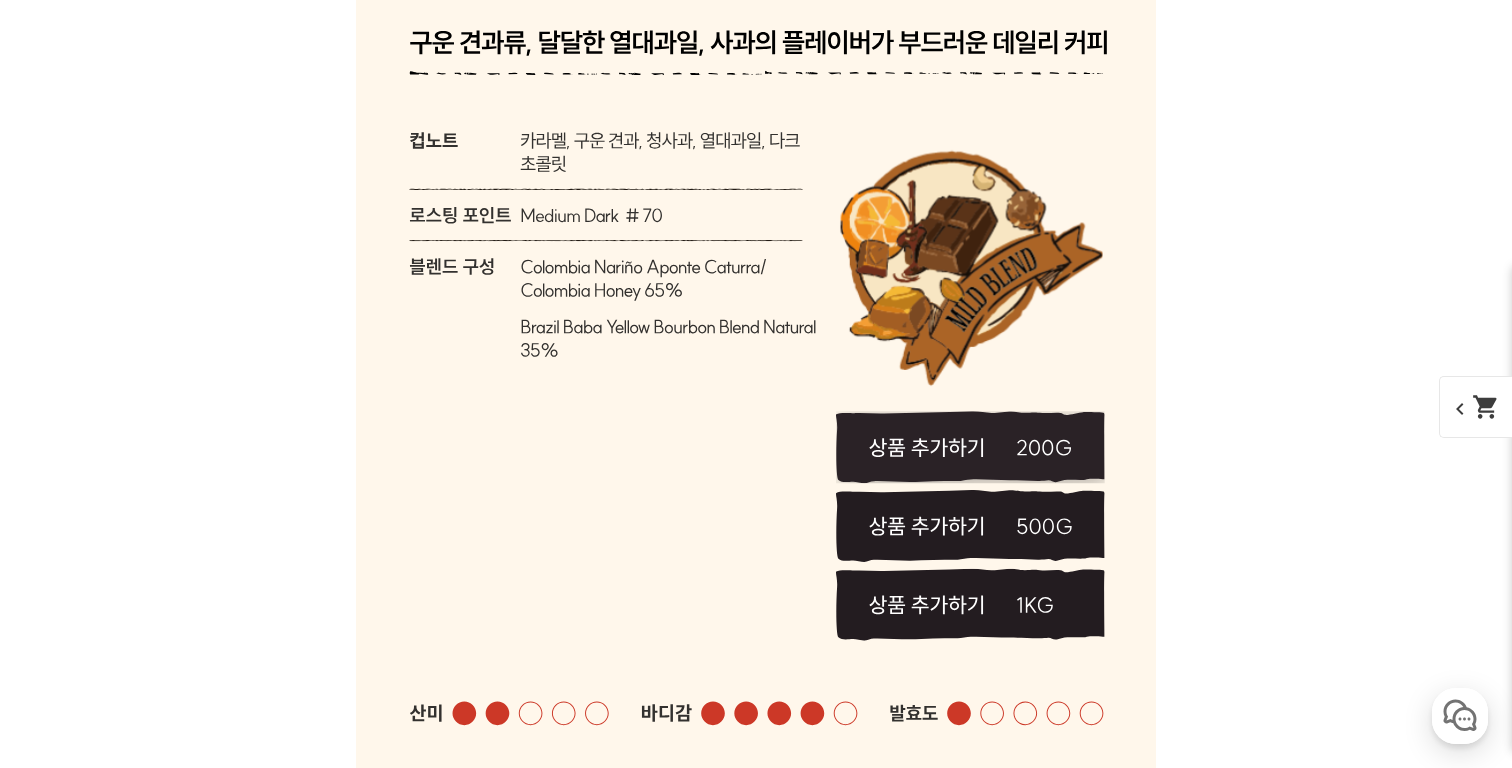 click 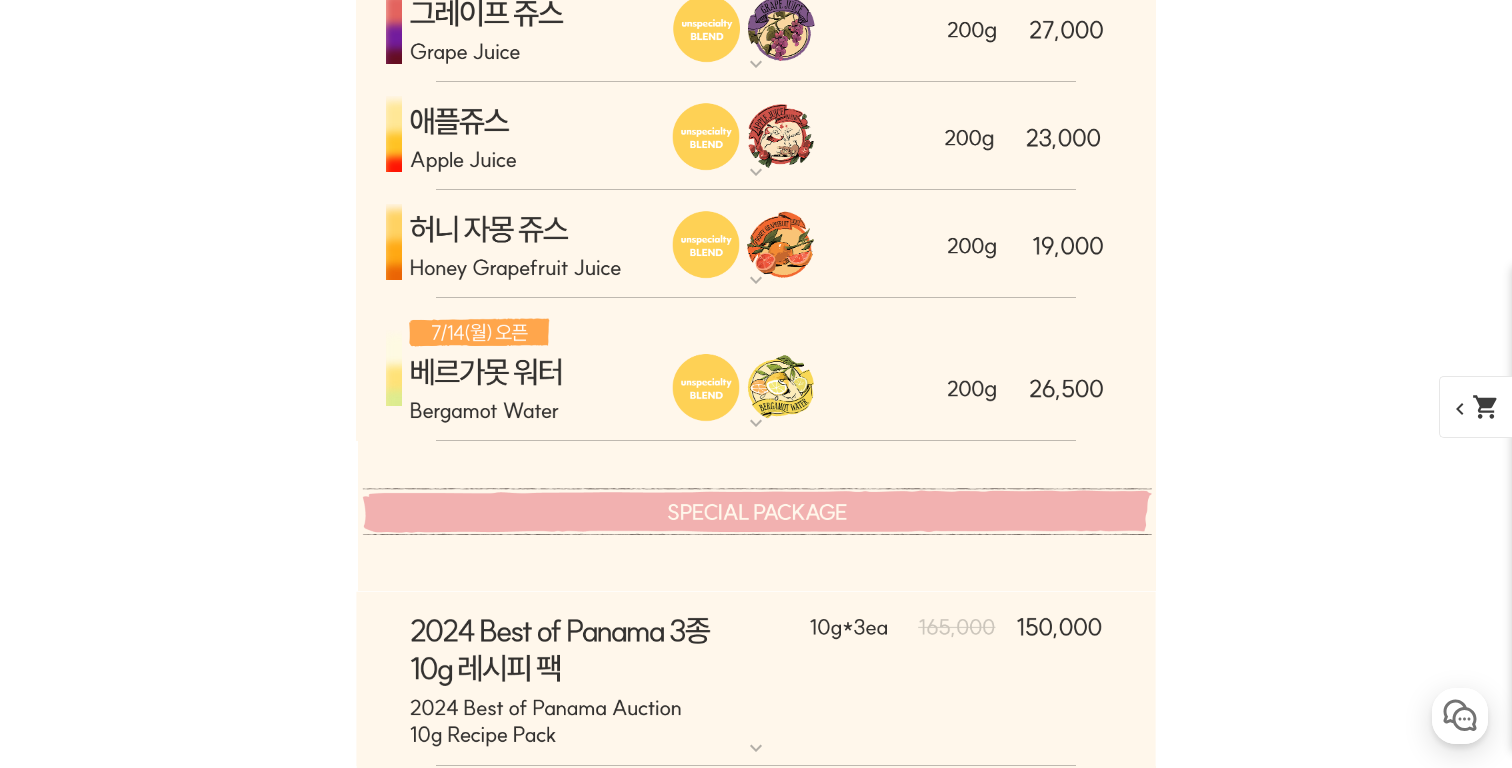 scroll, scrollTop: 6201, scrollLeft: 0, axis: vertical 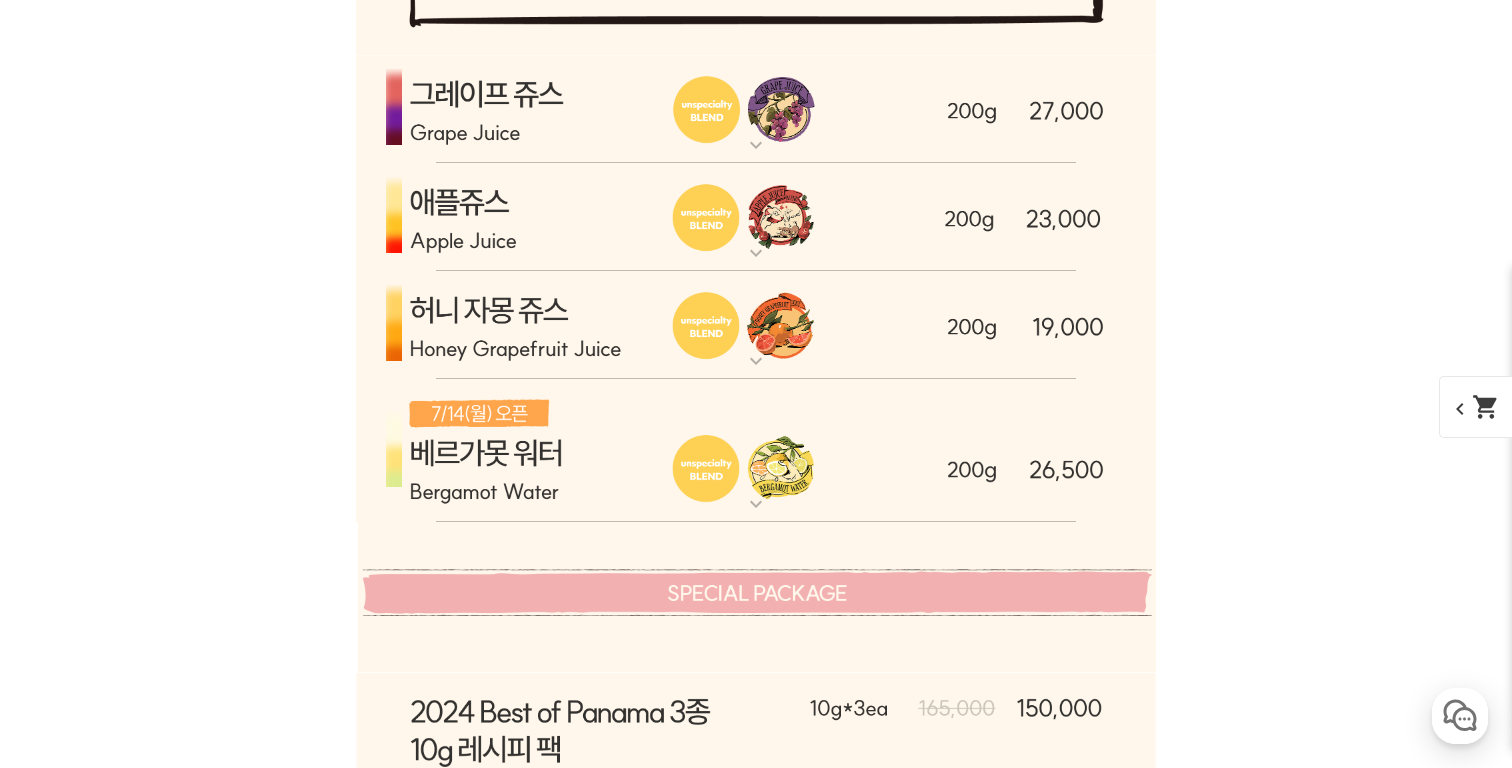click on "게시글 신고하기
신고사유
관련없는 내용
욕설/비방
개인정보유출
광고/홍보글
기타
신고해주신 내용은 쇼핑몰 운영자의 검토 후 내부 운영 정책에 의해 처리가 진행됩니다.
신고
취소
닫기
상세 정보
상품 후기  190
상품 문의  30
배송/반품 안내
상세 정보
배송/반품 안내
상품 후기  190
상품 문의  30
﻿  expand_more  그레이프 쥬스 (언스페셜티 블렌드)  expand_more  애플 쥬스 (언스페셜티 블렌드)  expand_more   expand_more   expand_more   expand_more" at bounding box center (756, 4795) 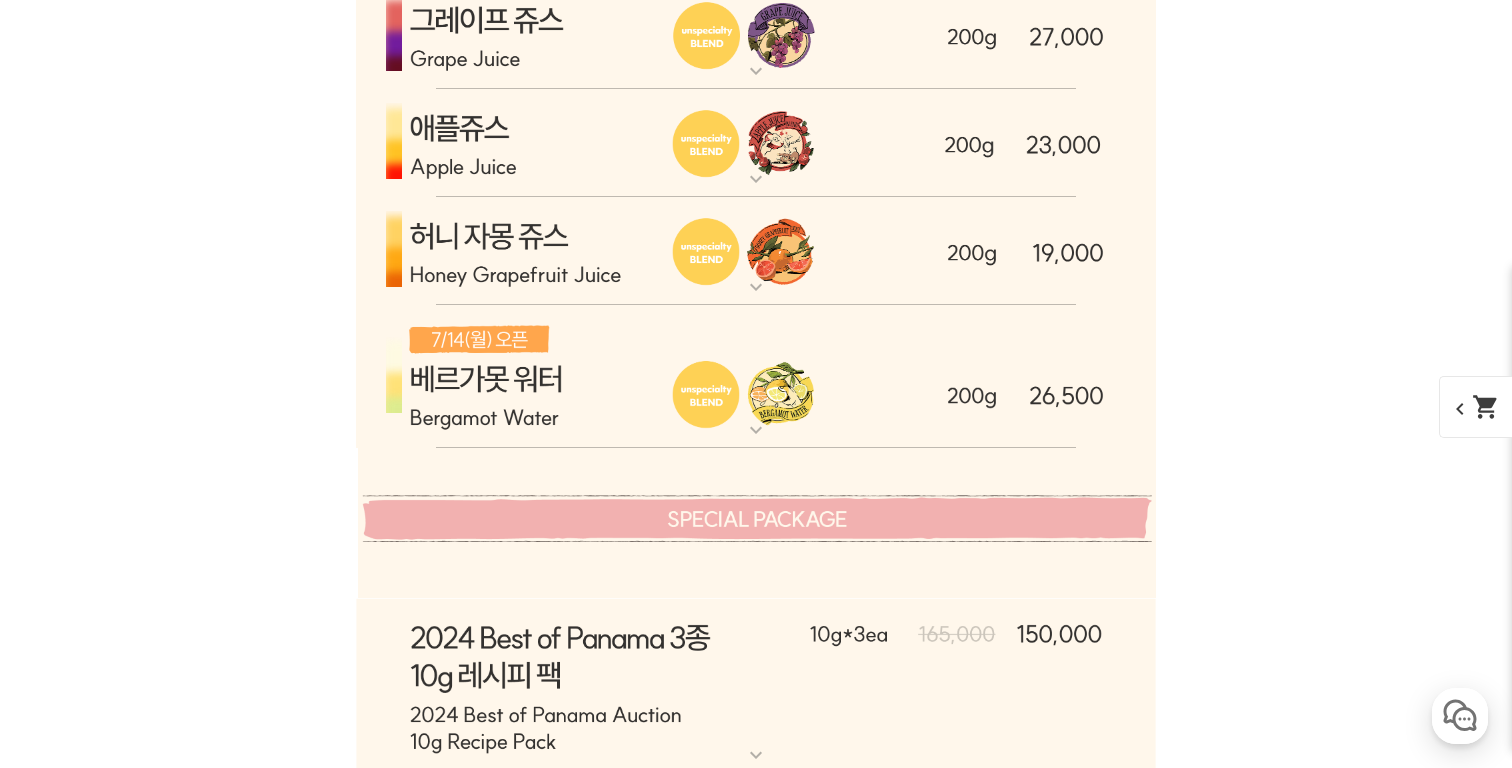 scroll, scrollTop: 6043, scrollLeft: 0, axis: vertical 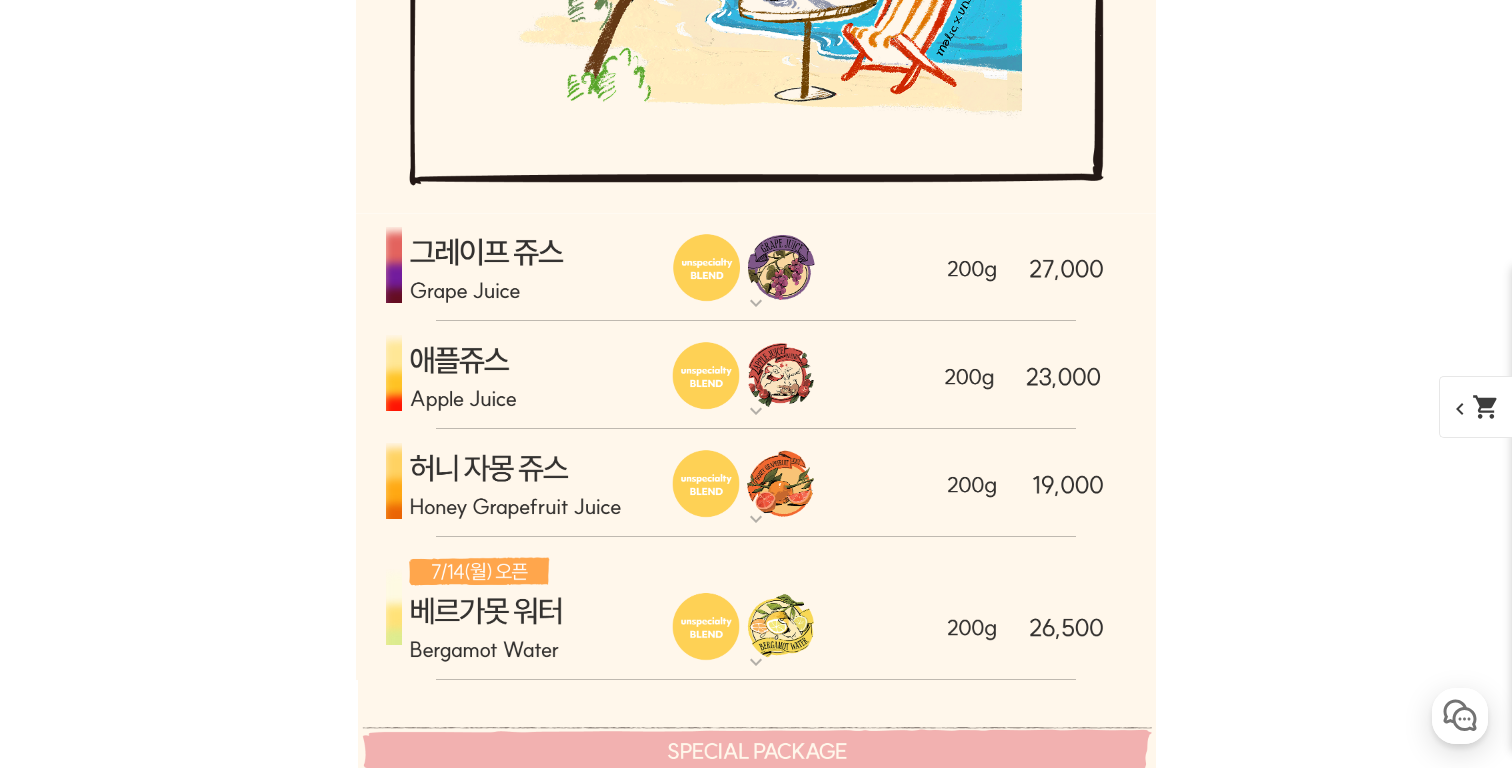 click at bounding box center [756, 267] 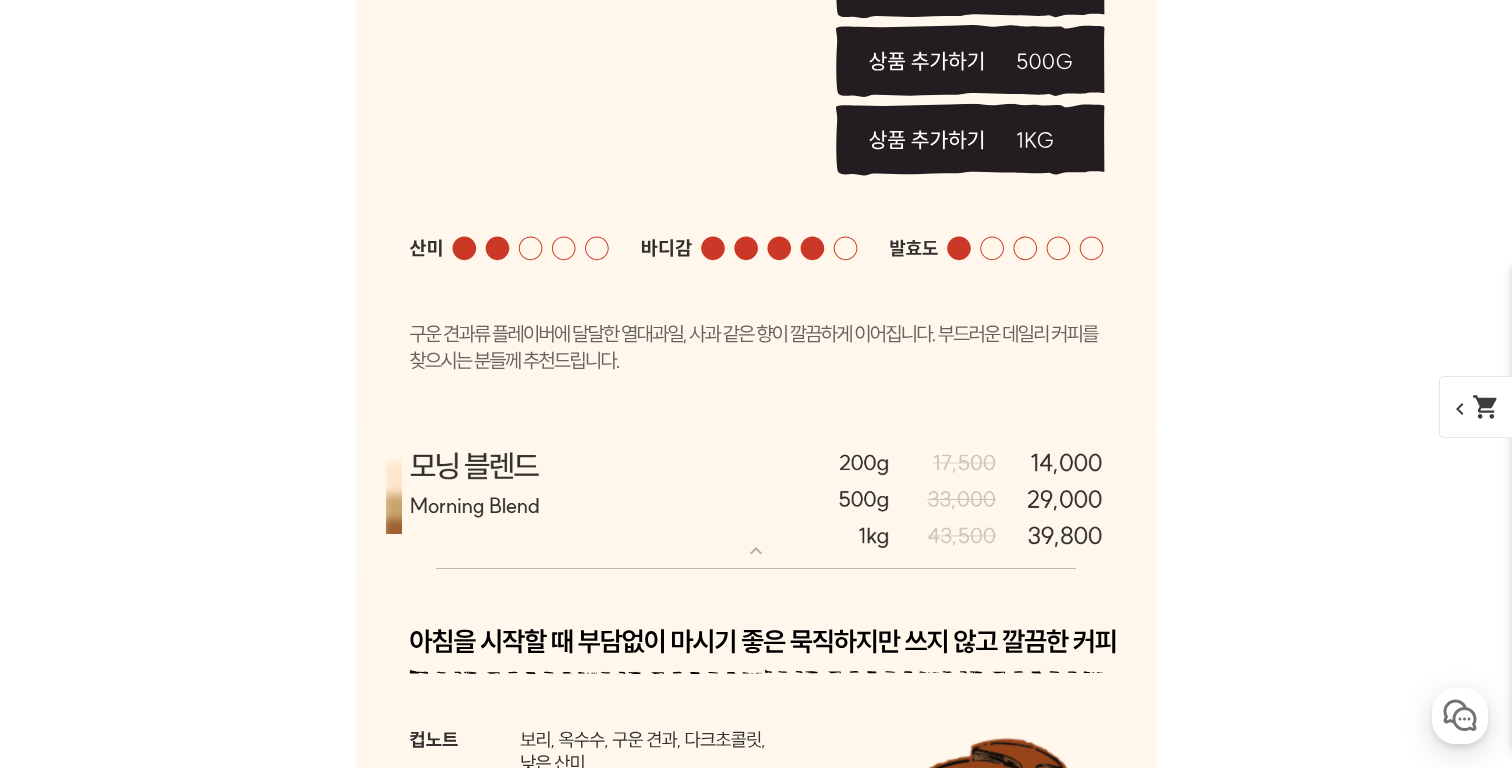 scroll, scrollTop: 9733, scrollLeft: 0, axis: vertical 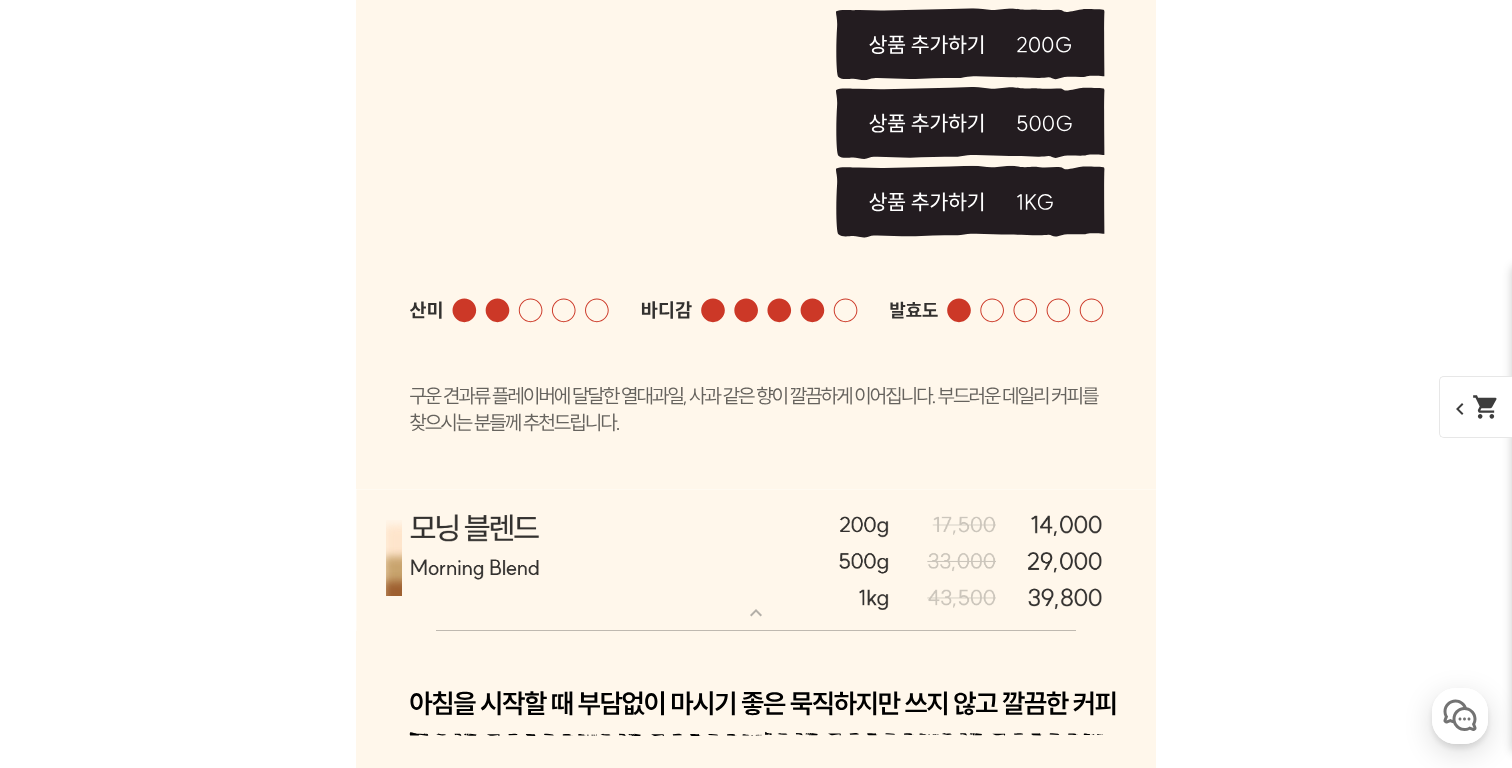 click at bounding box center [756, 561] 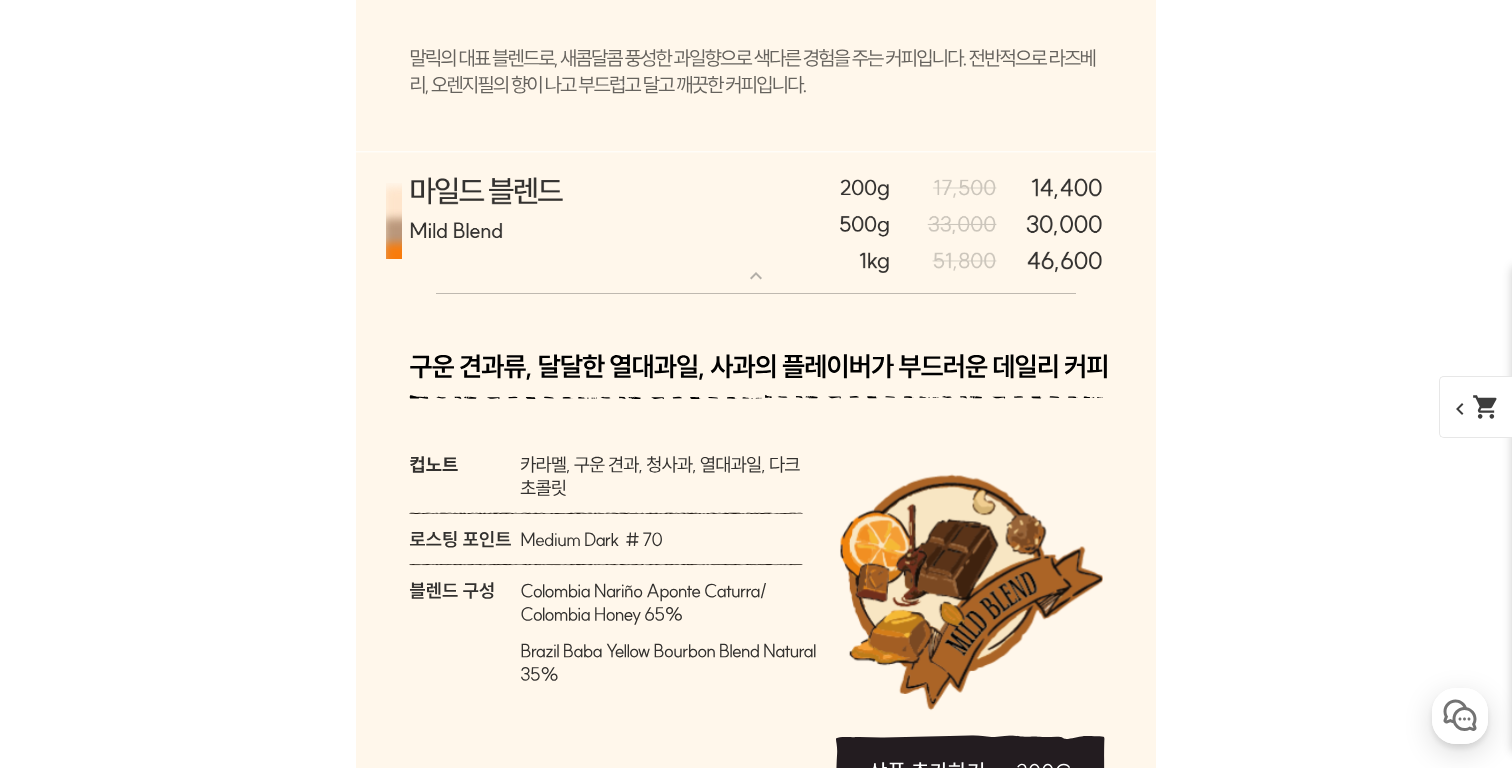 scroll, scrollTop: 8914, scrollLeft: 0, axis: vertical 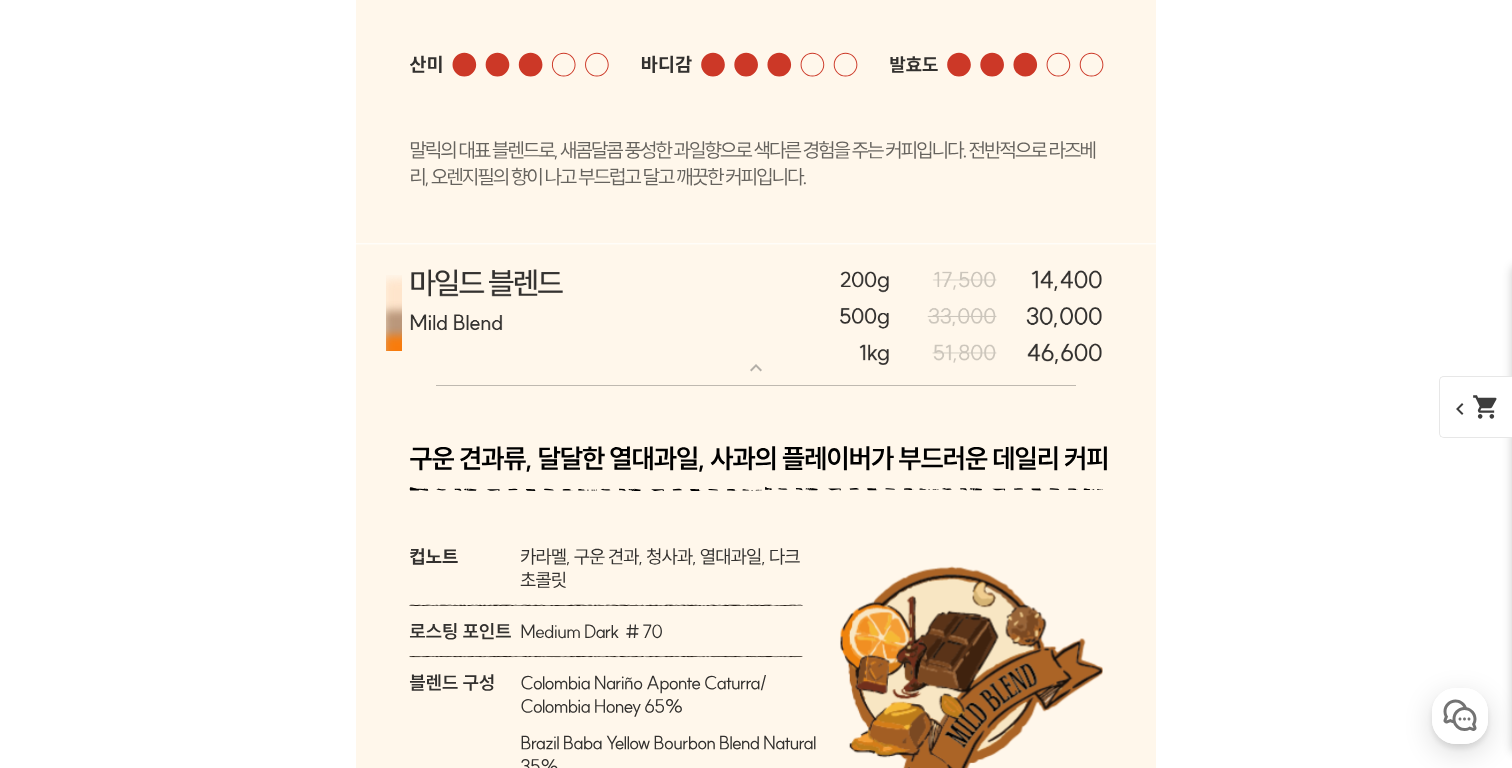 click at bounding box center [756, 315] 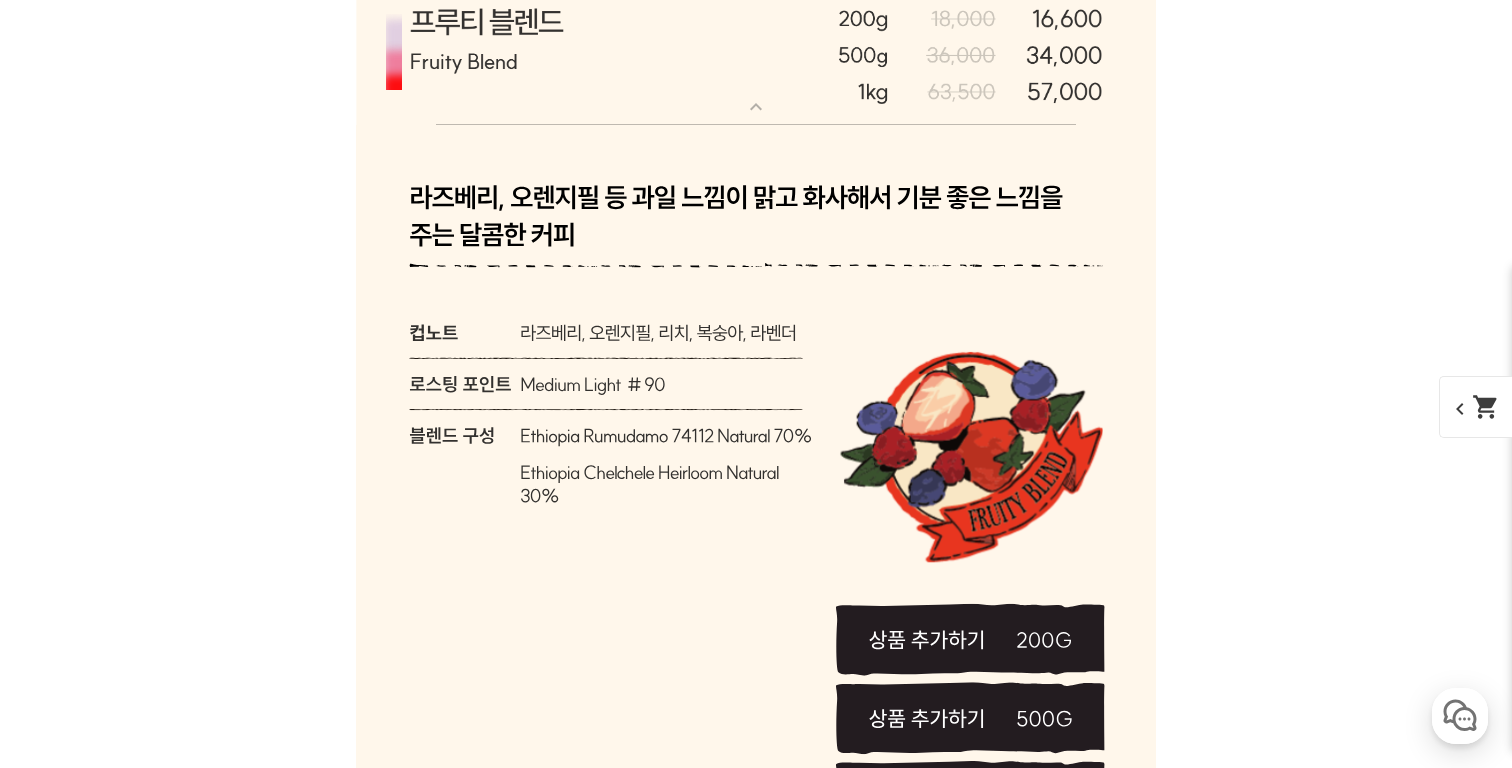 scroll, scrollTop: 8021, scrollLeft: 0, axis: vertical 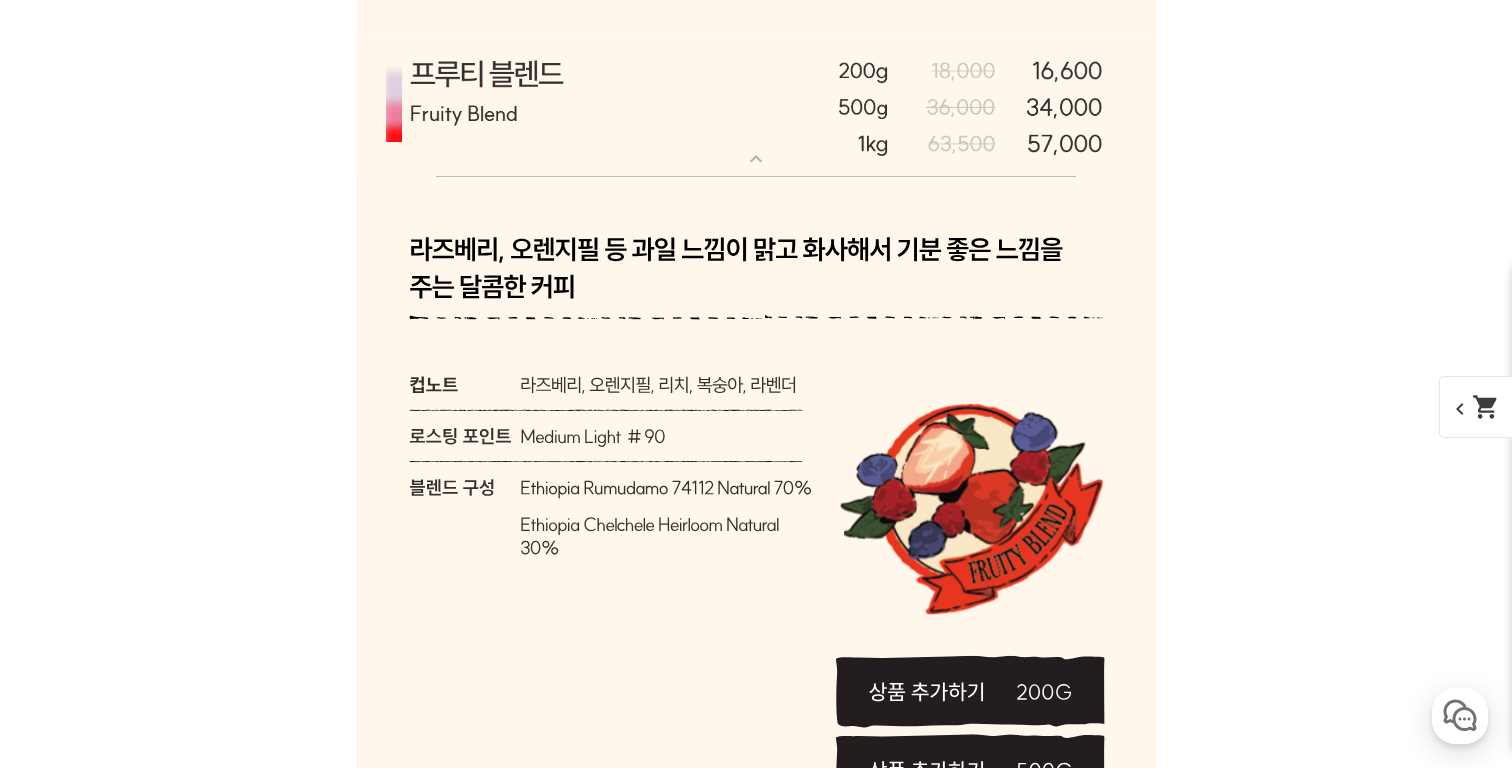 click at bounding box center [756, 107] 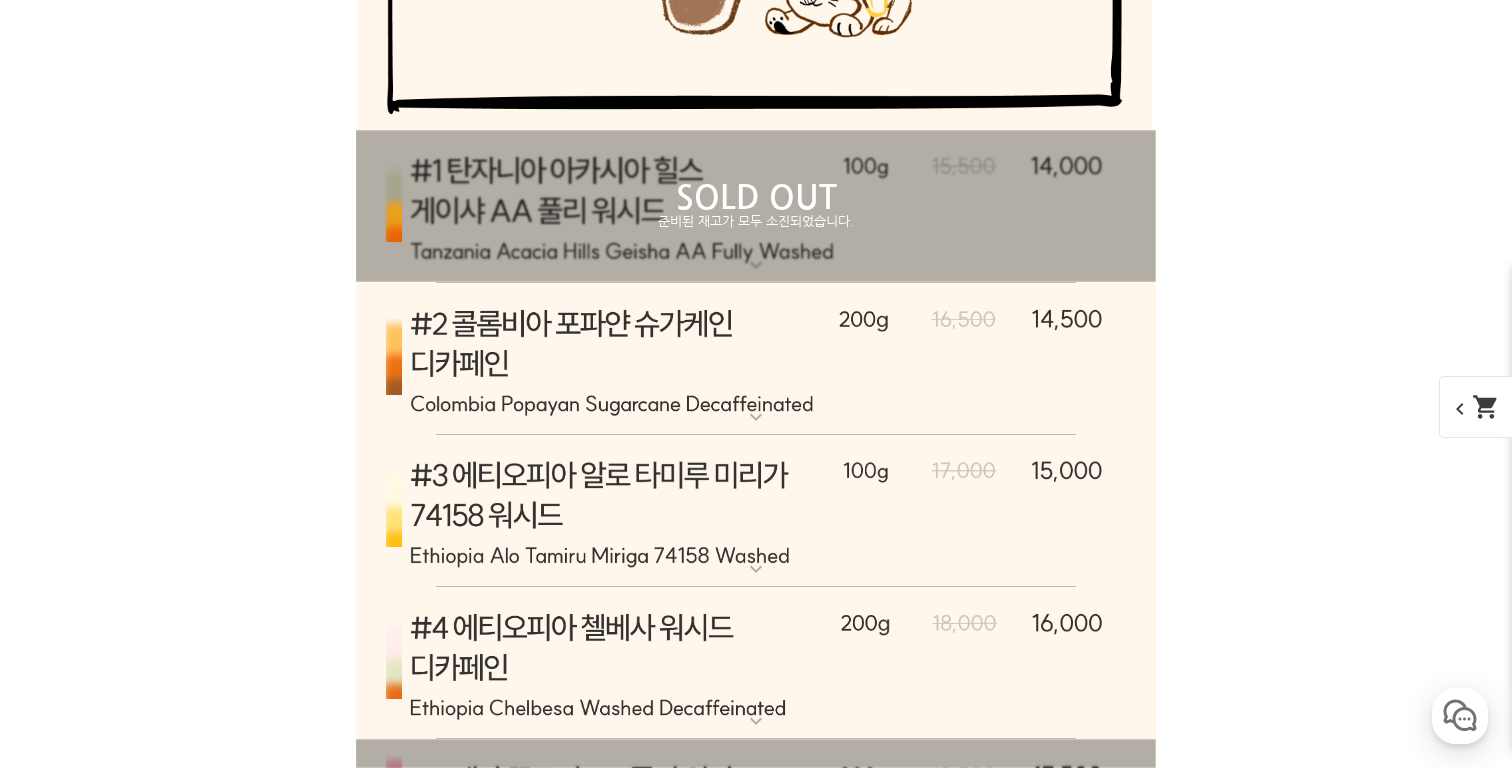 scroll, scrollTop: 9707, scrollLeft: 0, axis: vertical 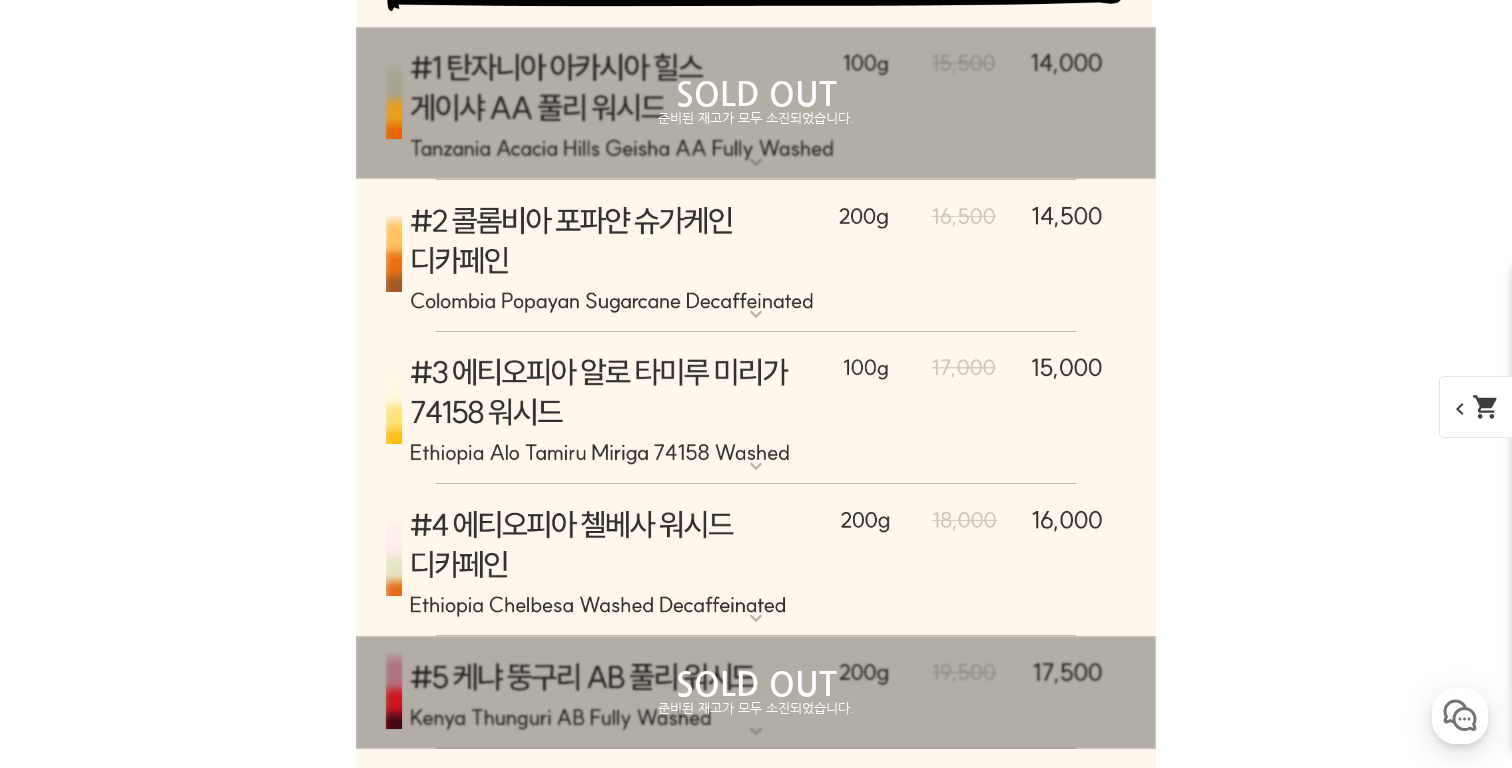 drag, startPoint x: 606, startPoint y: 393, endPoint x: 256, endPoint y: 393, distance: 350 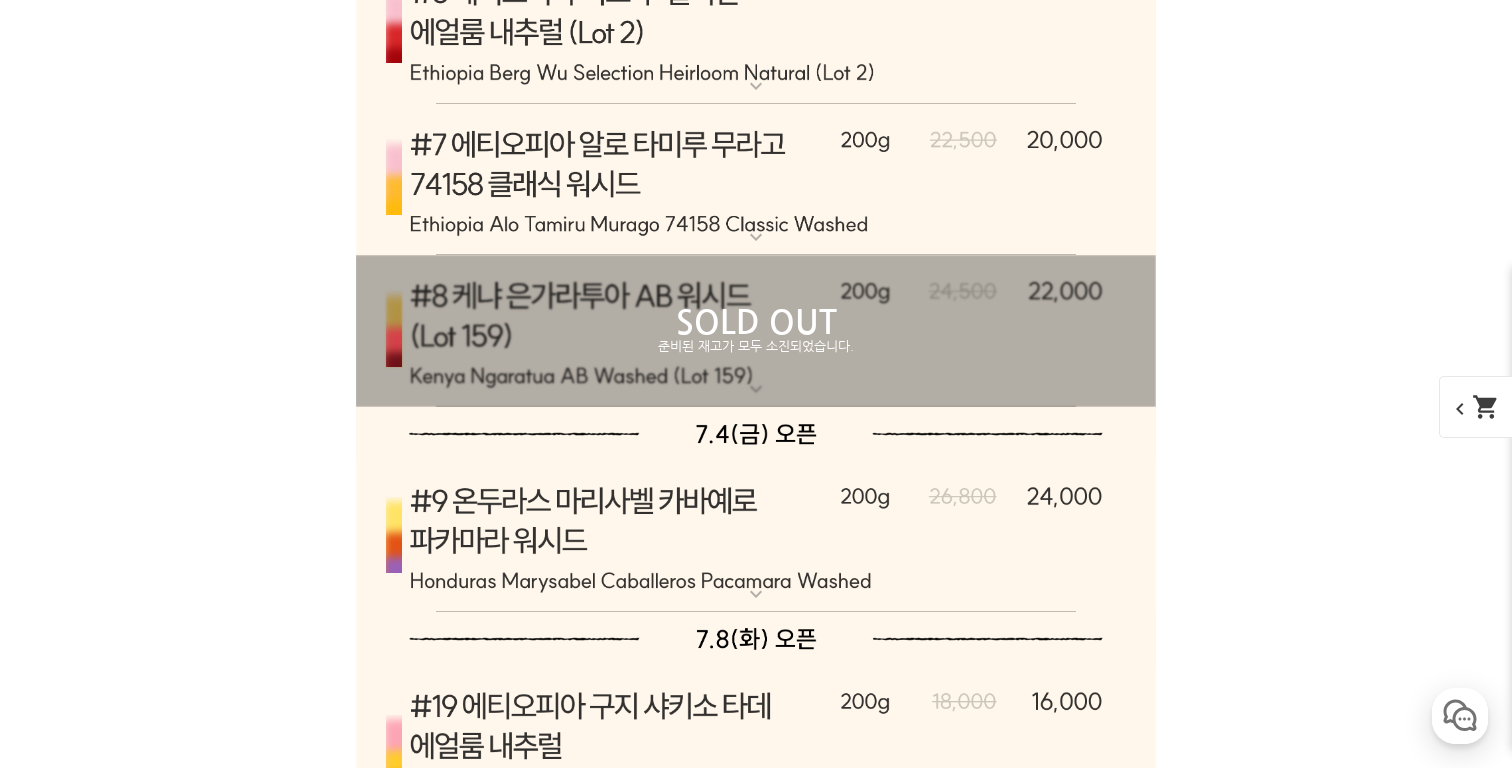 scroll, scrollTop: 10439, scrollLeft: 0, axis: vertical 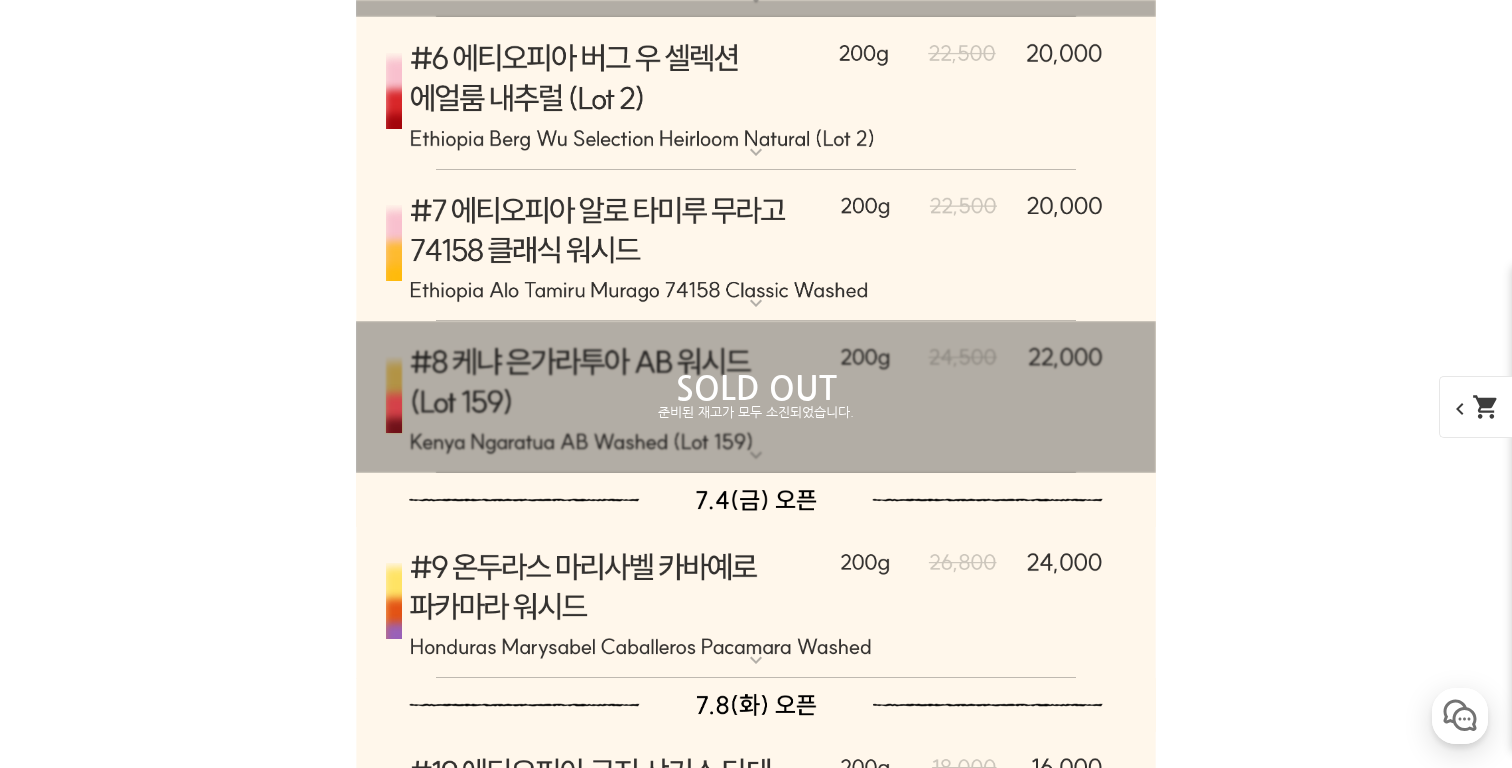 click at bounding box center [756, 246] 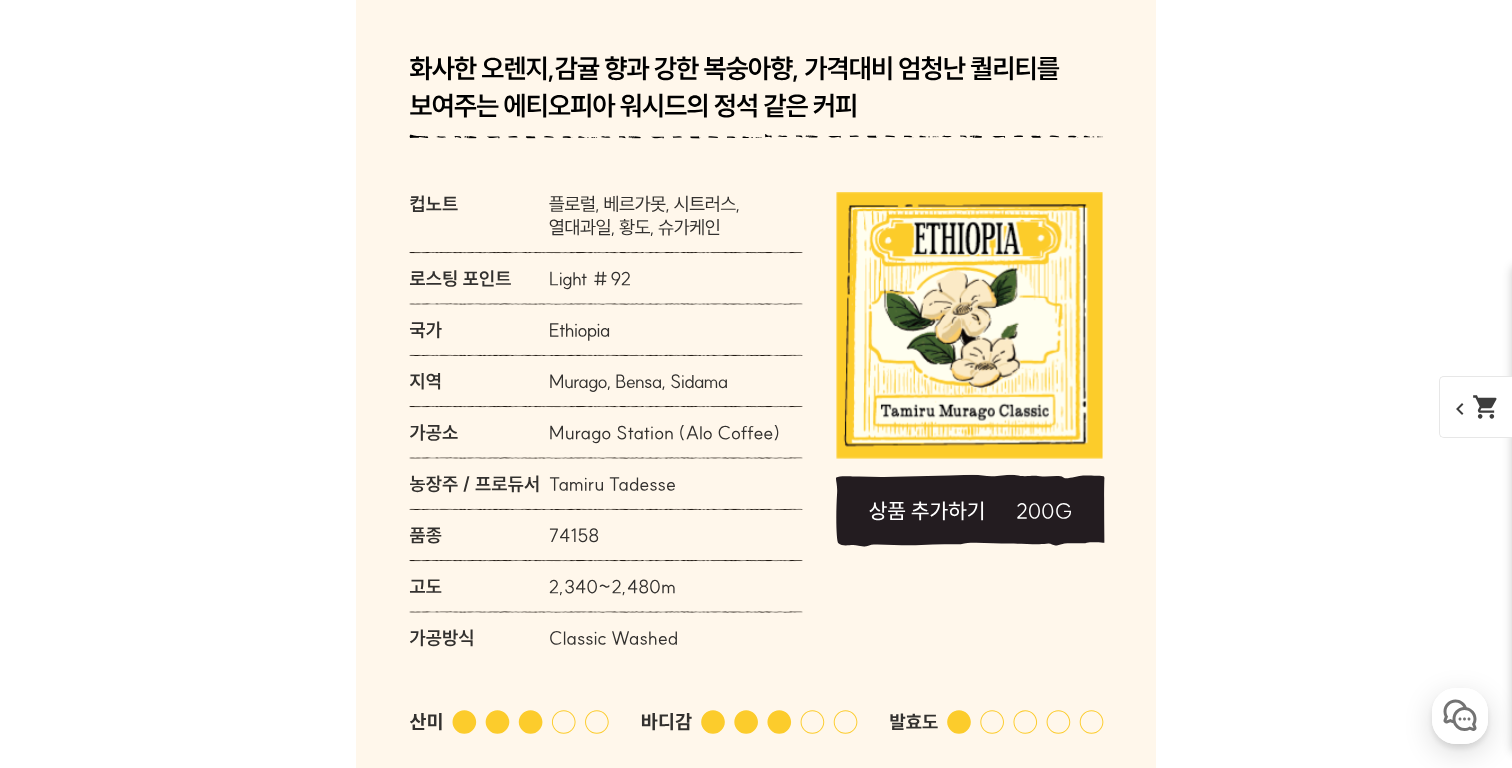 scroll, scrollTop: 10765, scrollLeft: 0, axis: vertical 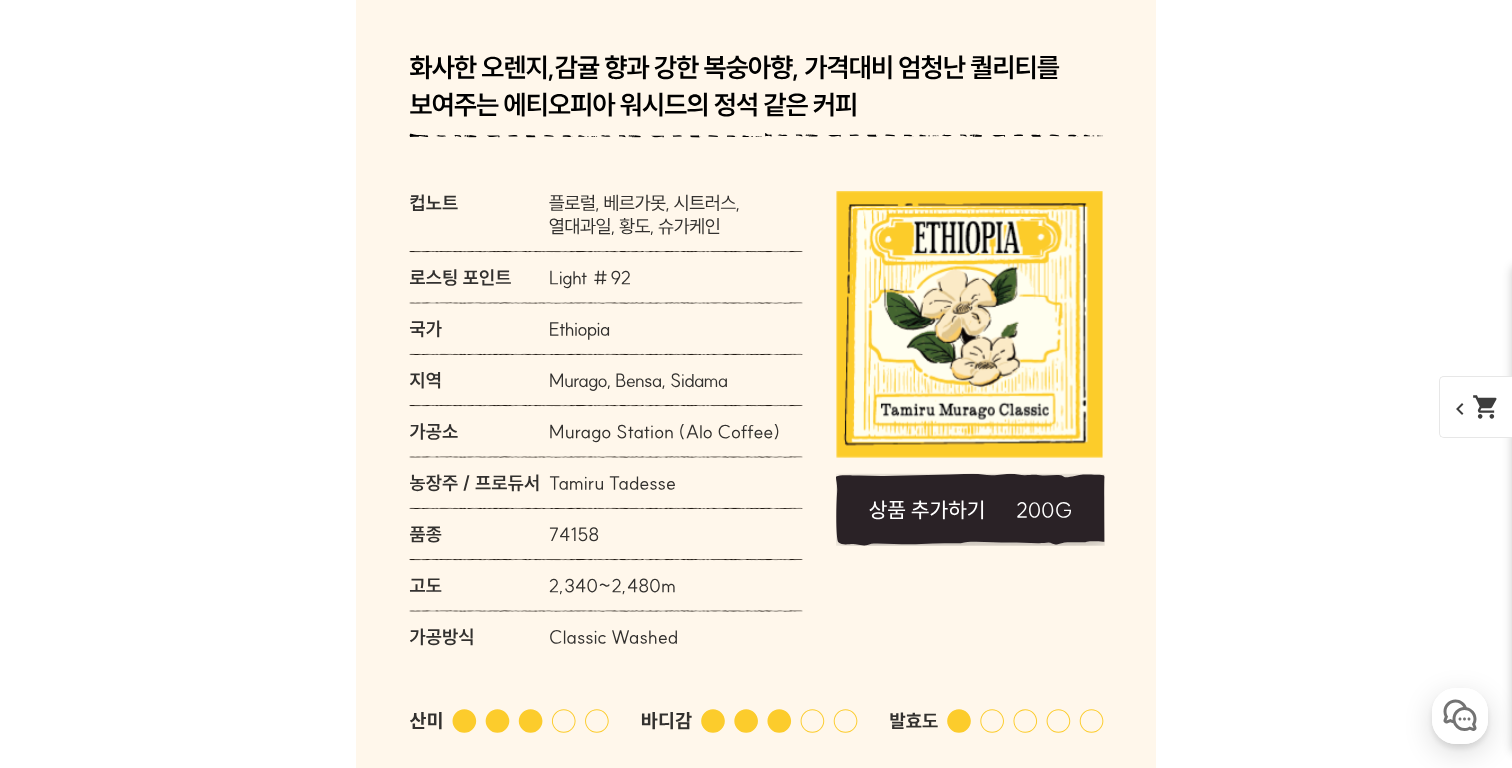 click 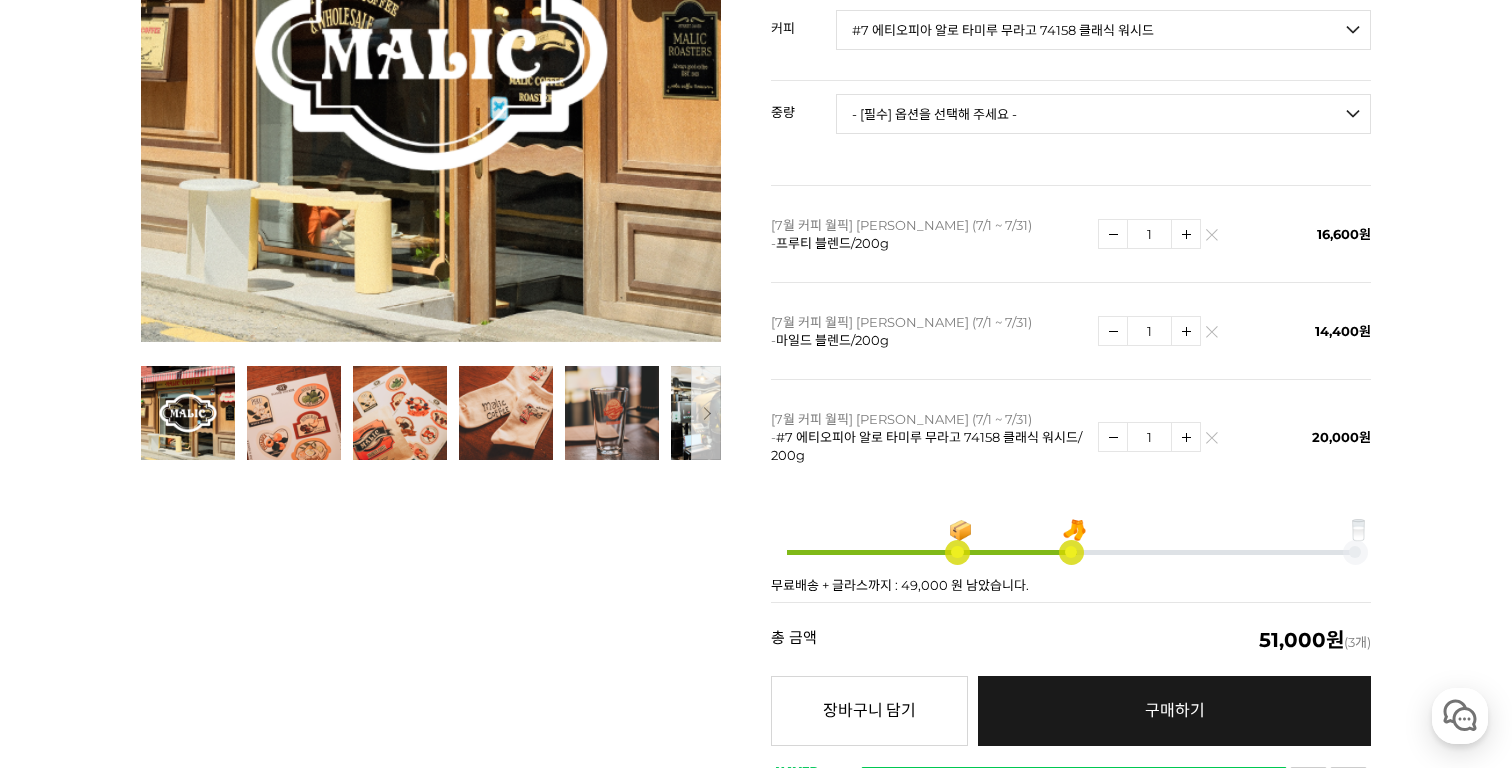 scroll, scrollTop: 495, scrollLeft: 0, axis: vertical 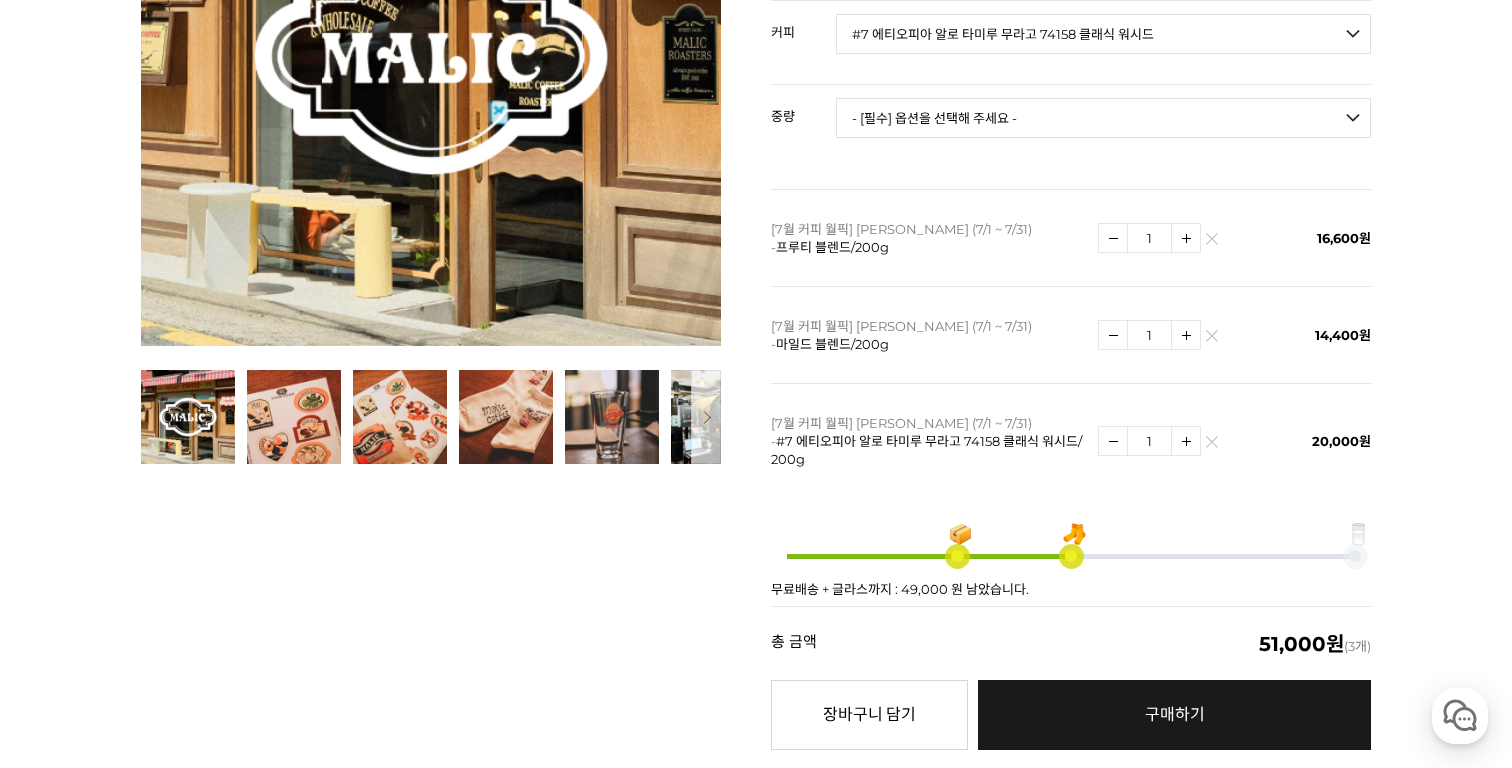 click at bounding box center (1211, 446) 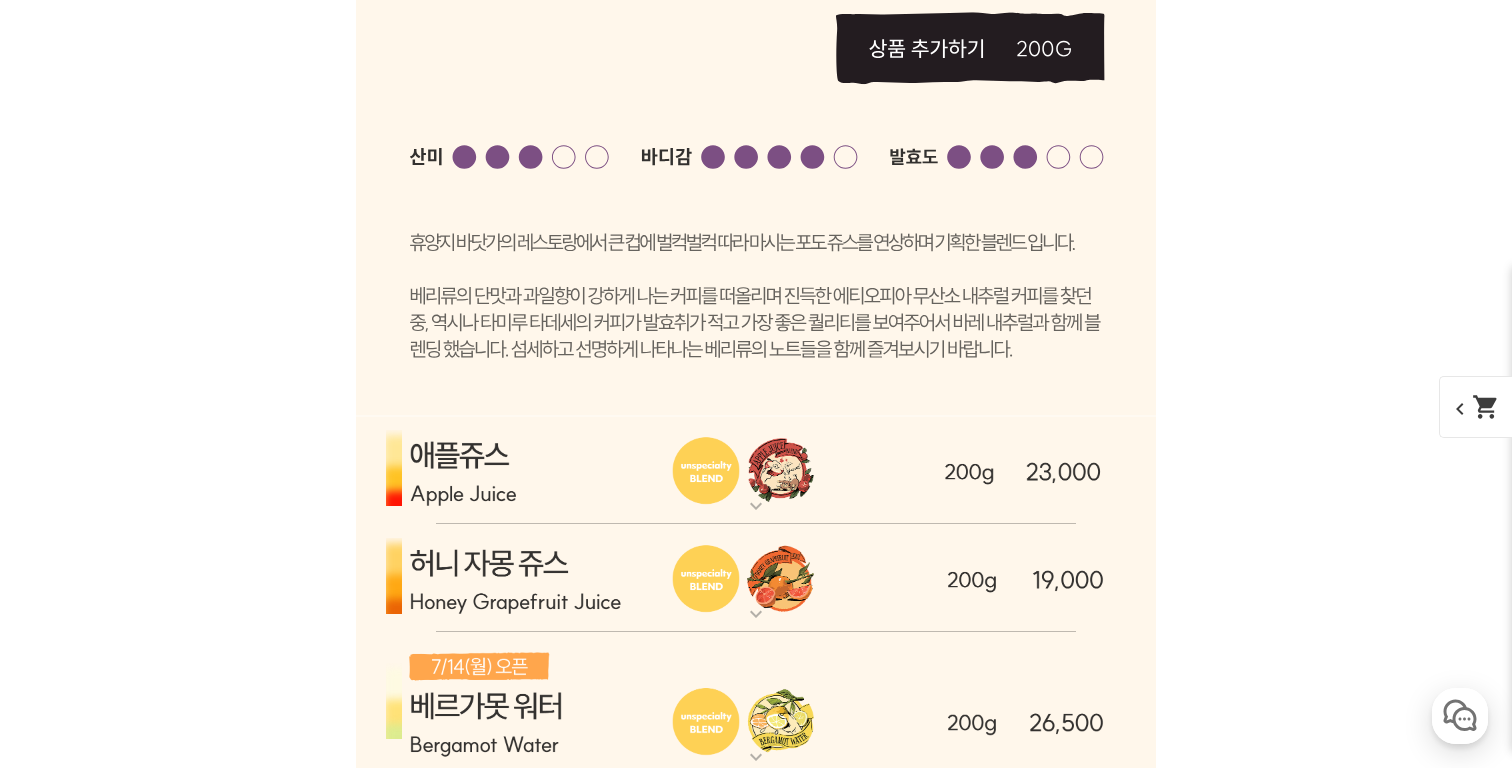 scroll, scrollTop: 6966, scrollLeft: 0, axis: vertical 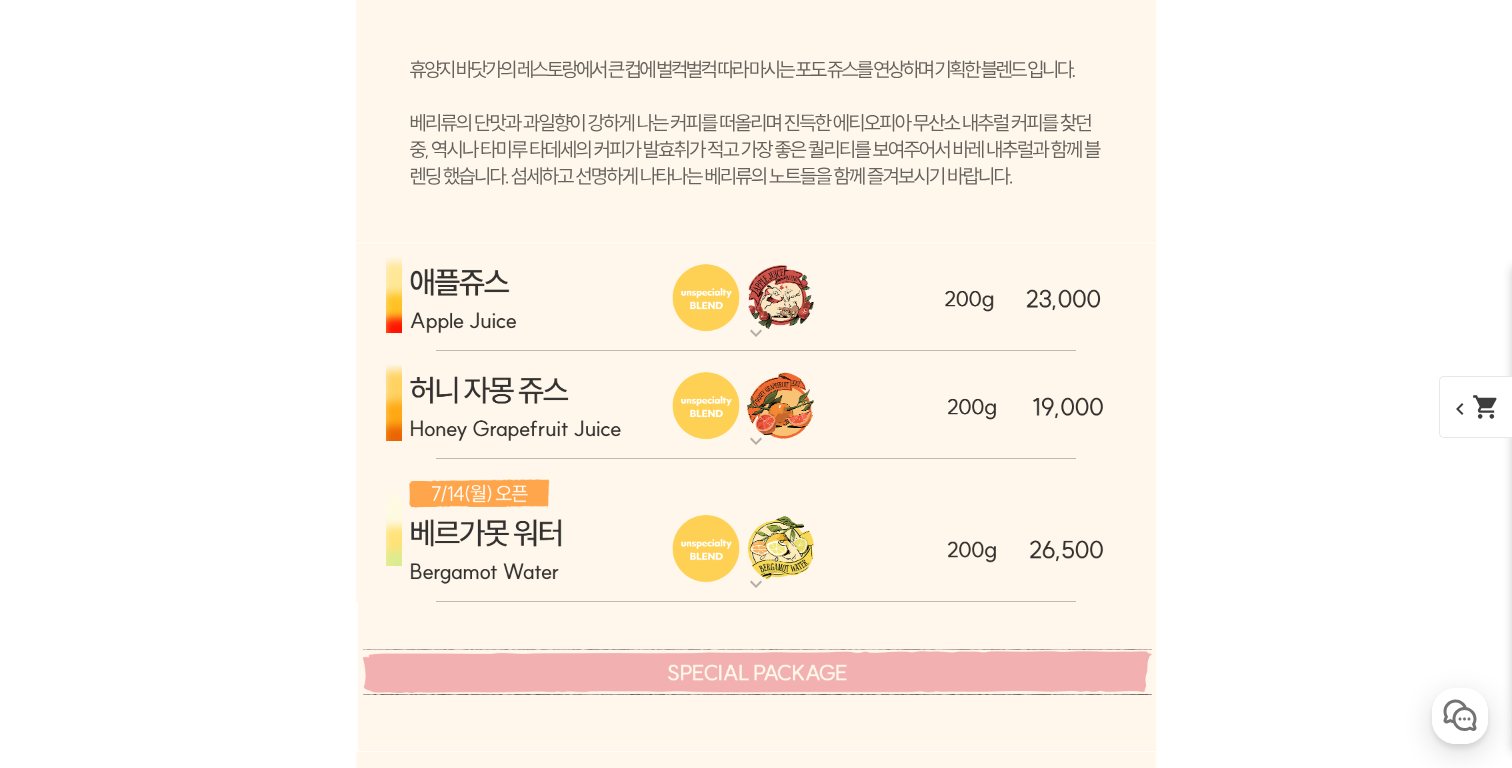 click at bounding box center [756, 297] 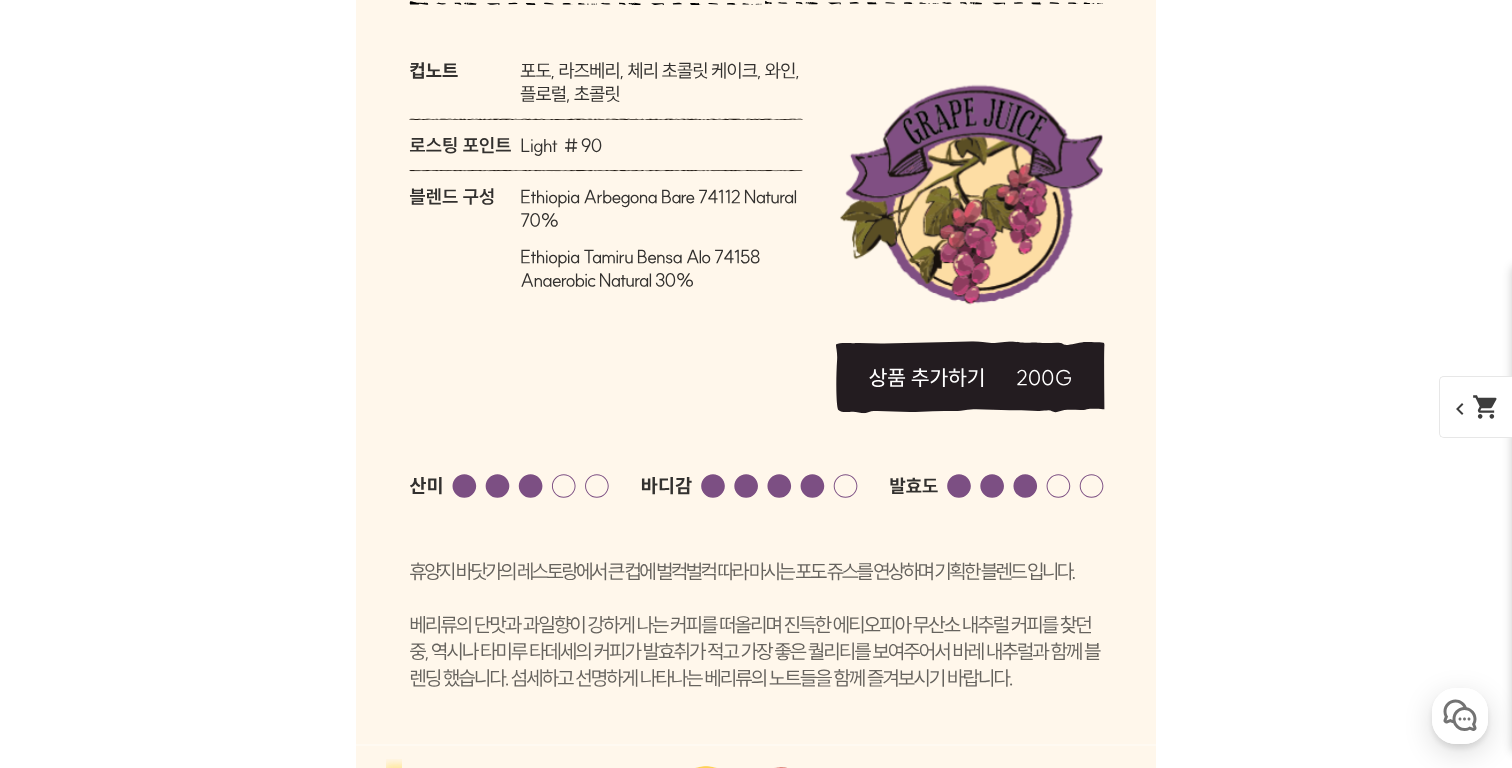 scroll, scrollTop: 6328, scrollLeft: 0, axis: vertical 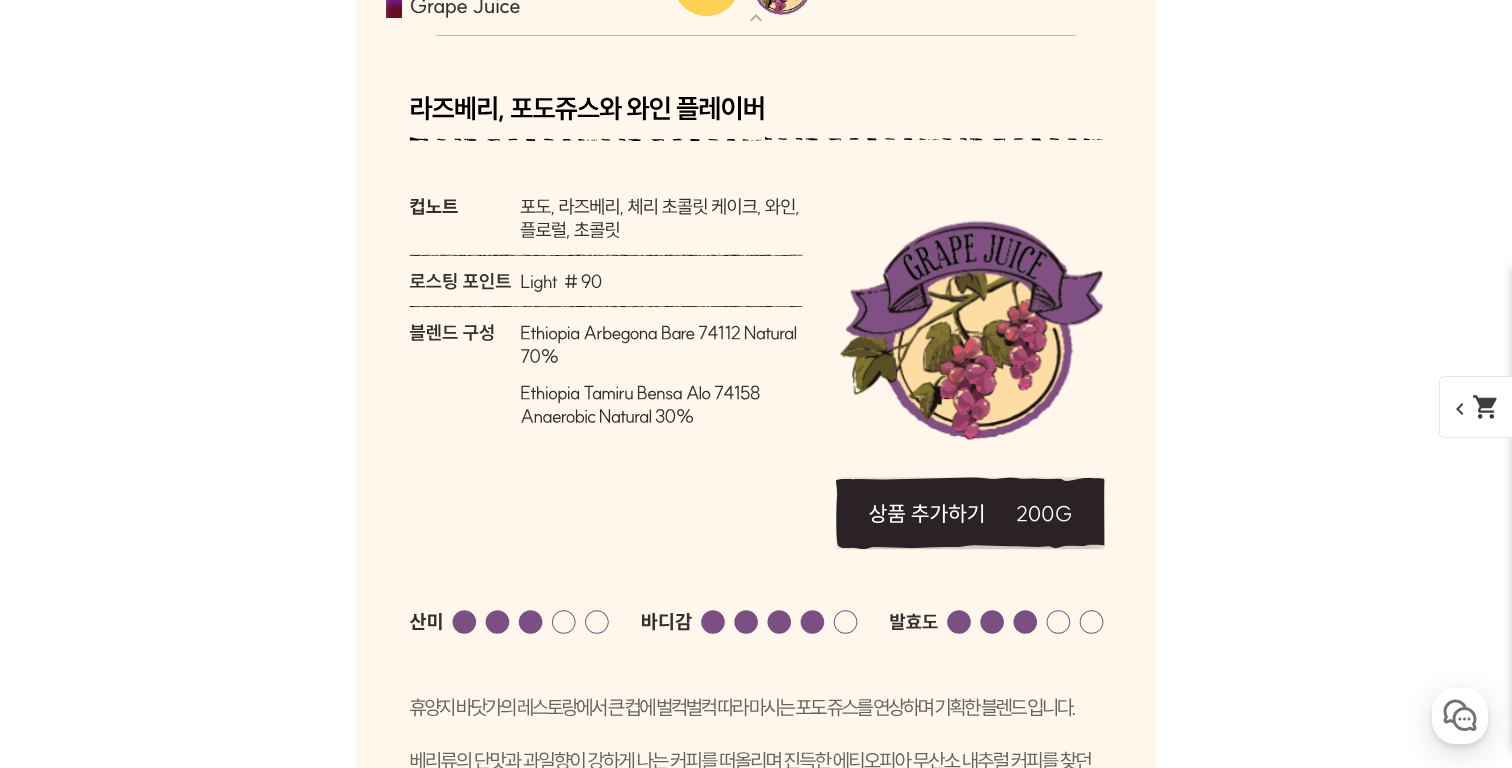 click 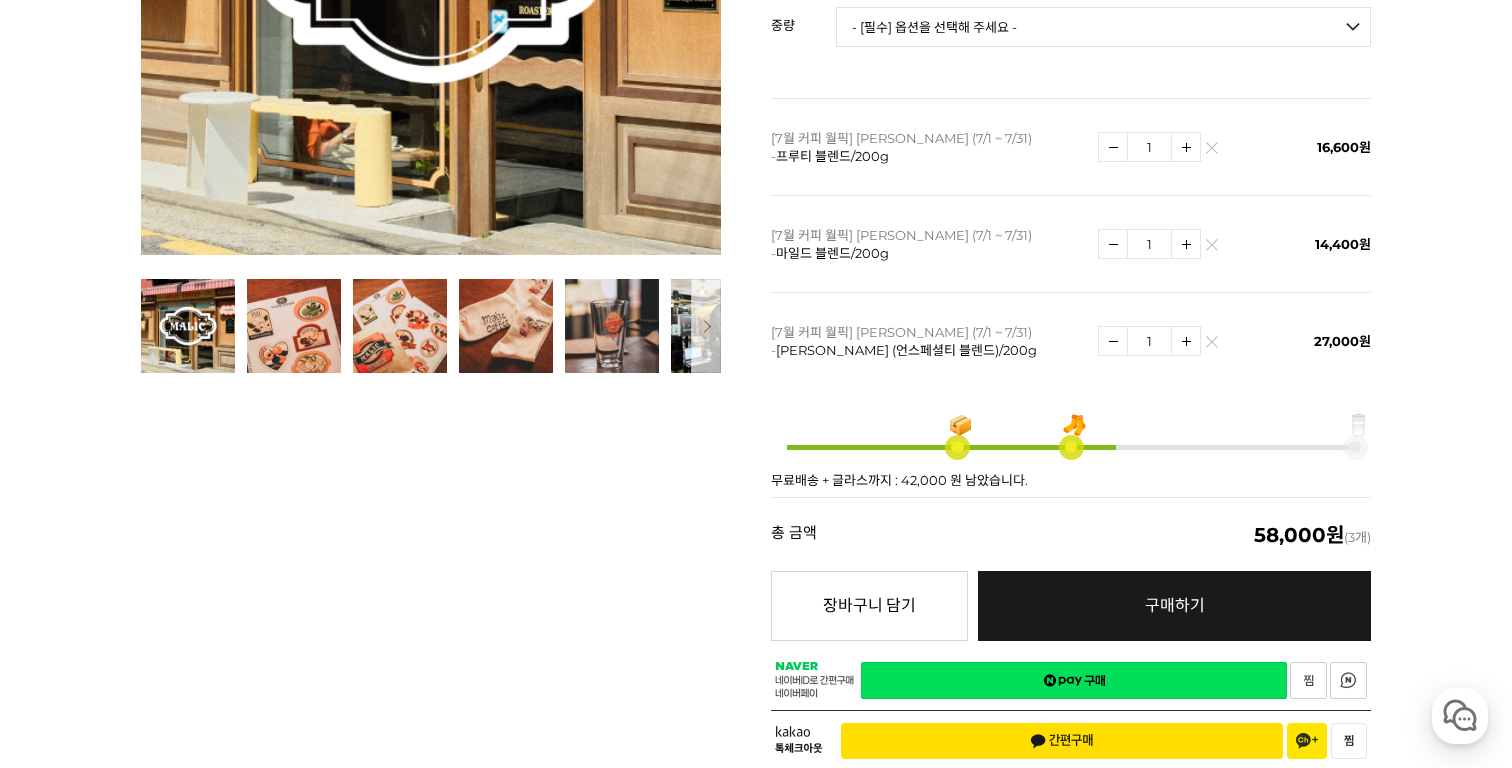 scroll, scrollTop: 566, scrollLeft: 0, axis: vertical 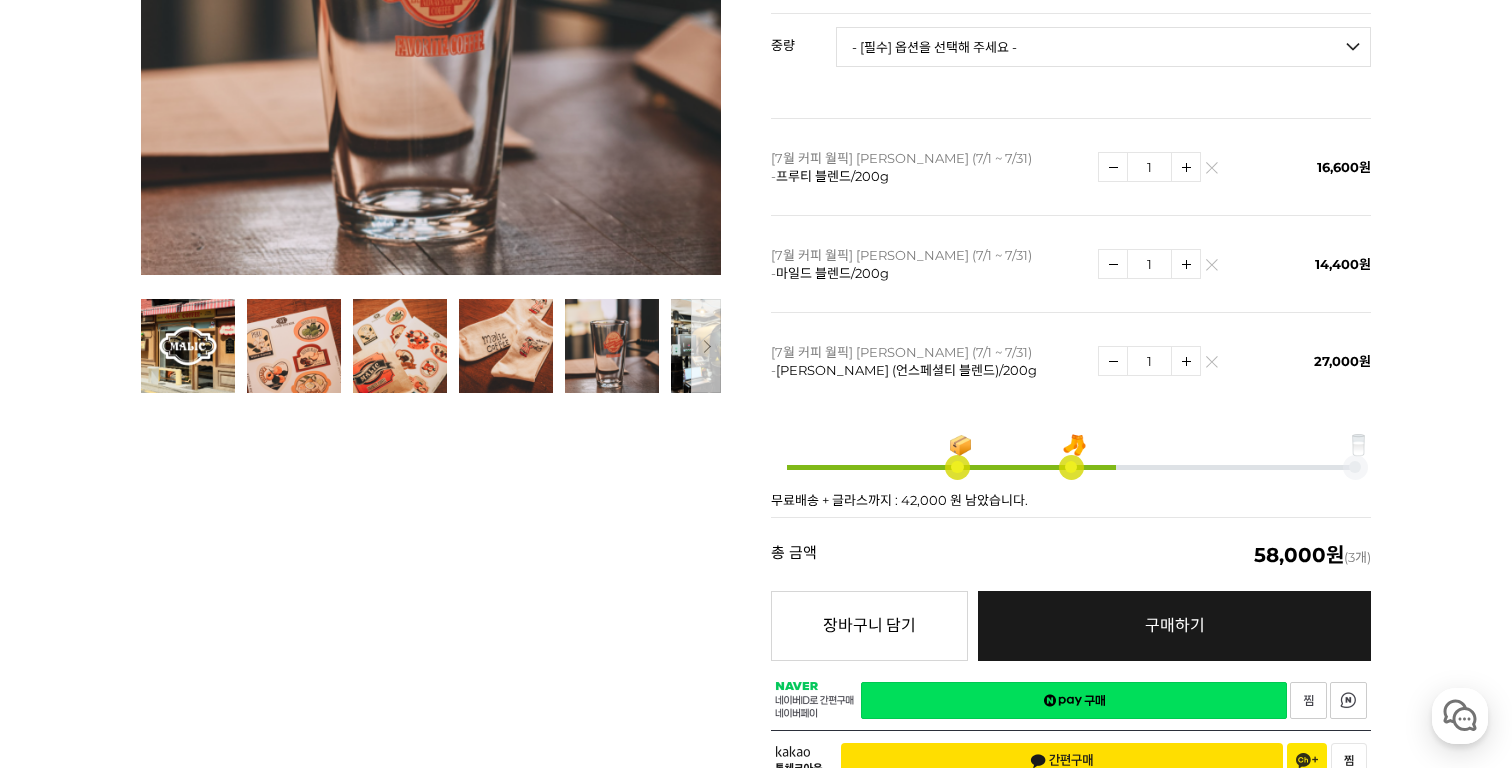 click at bounding box center [612, 346] 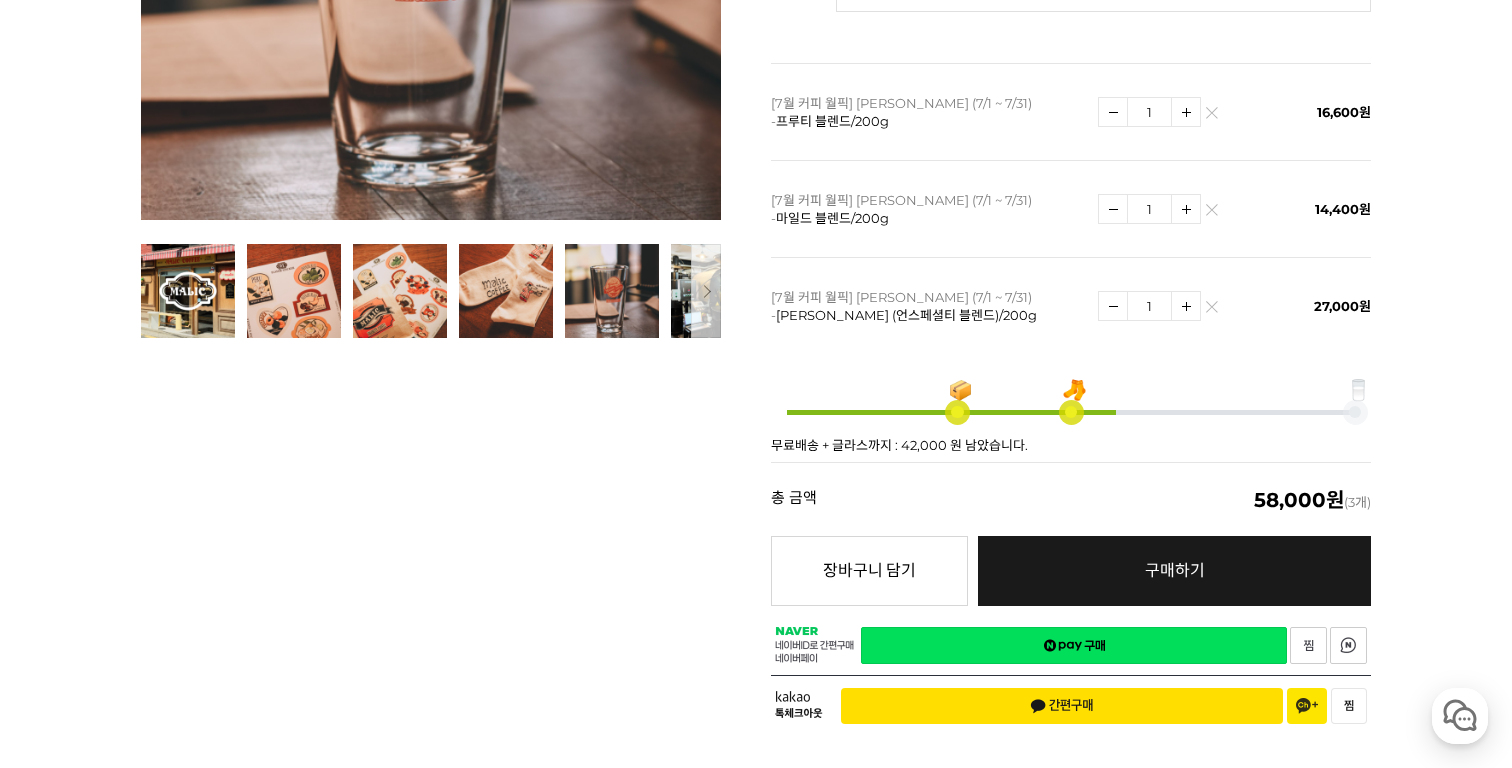 scroll, scrollTop: 516, scrollLeft: 0, axis: vertical 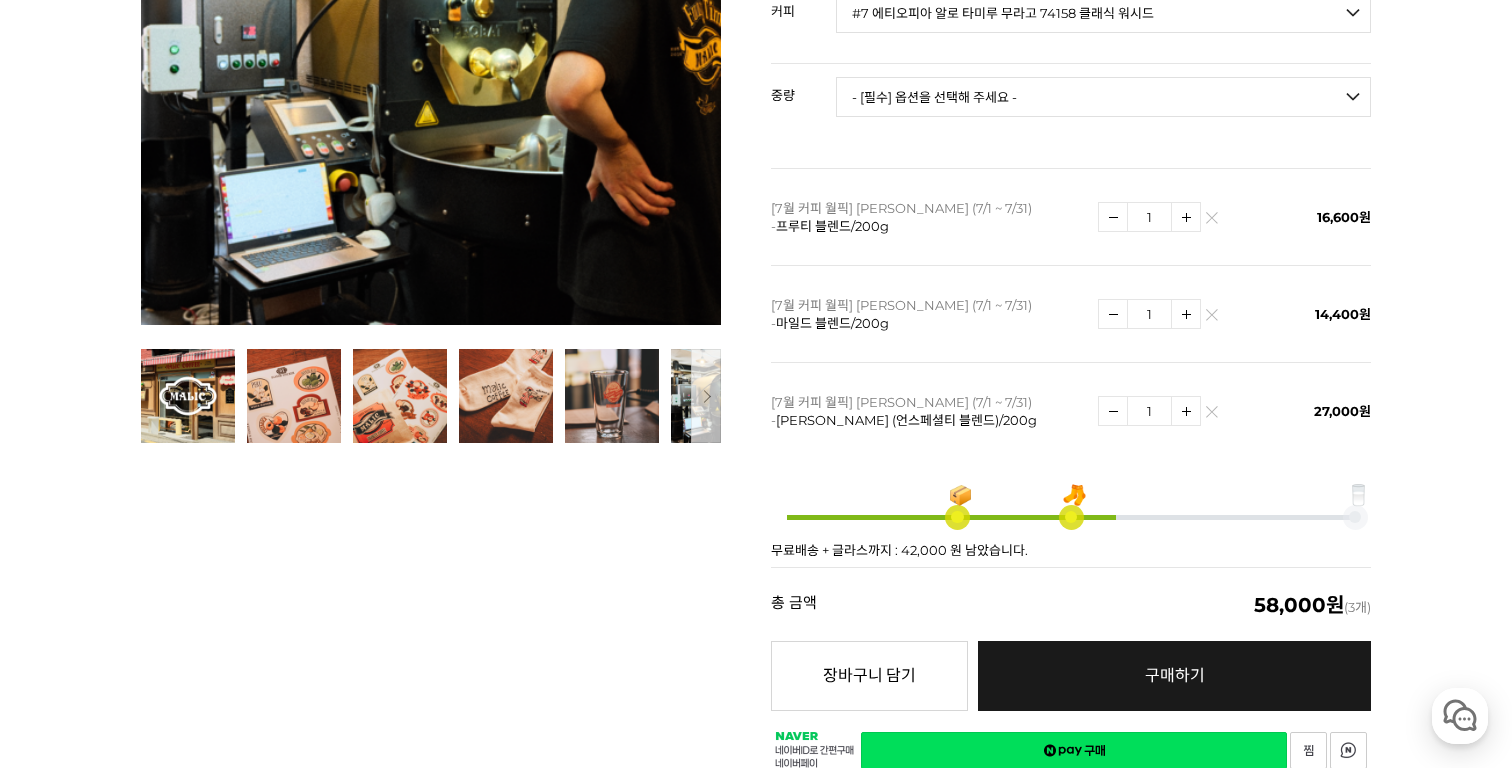 click on "다음" at bounding box center (706, 396) 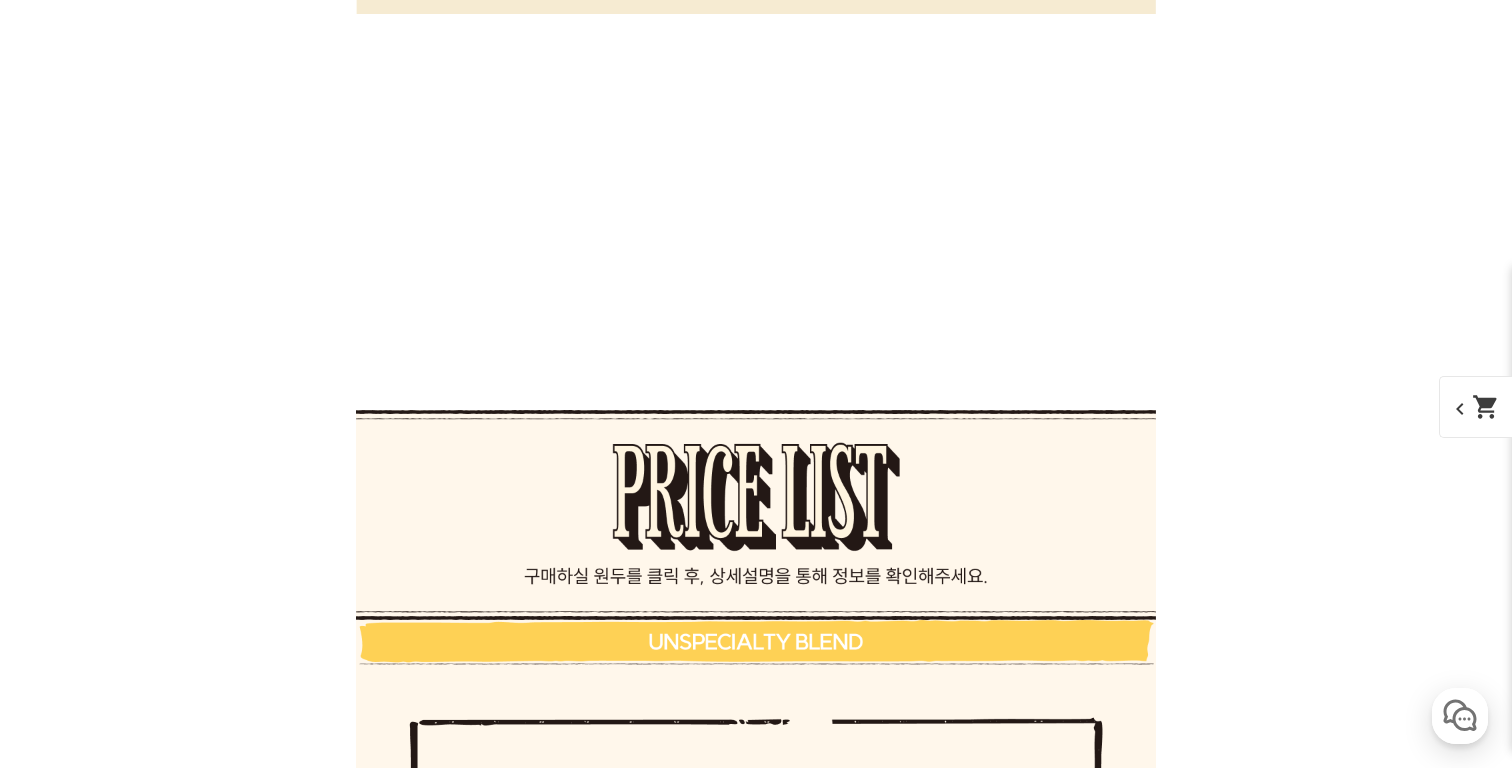 scroll, scrollTop: 4623, scrollLeft: 0, axis: vertical 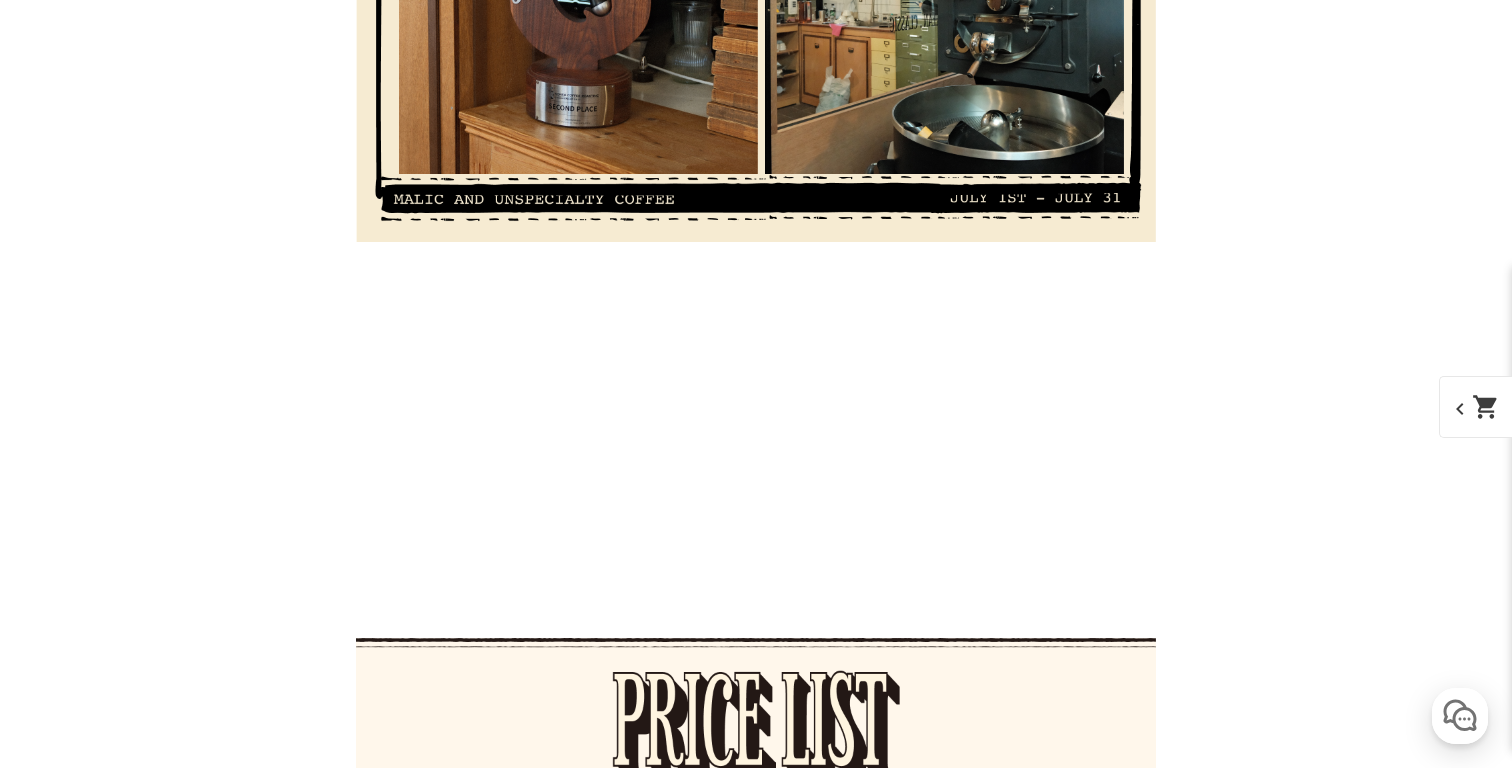click at bounding box center (756, 743) 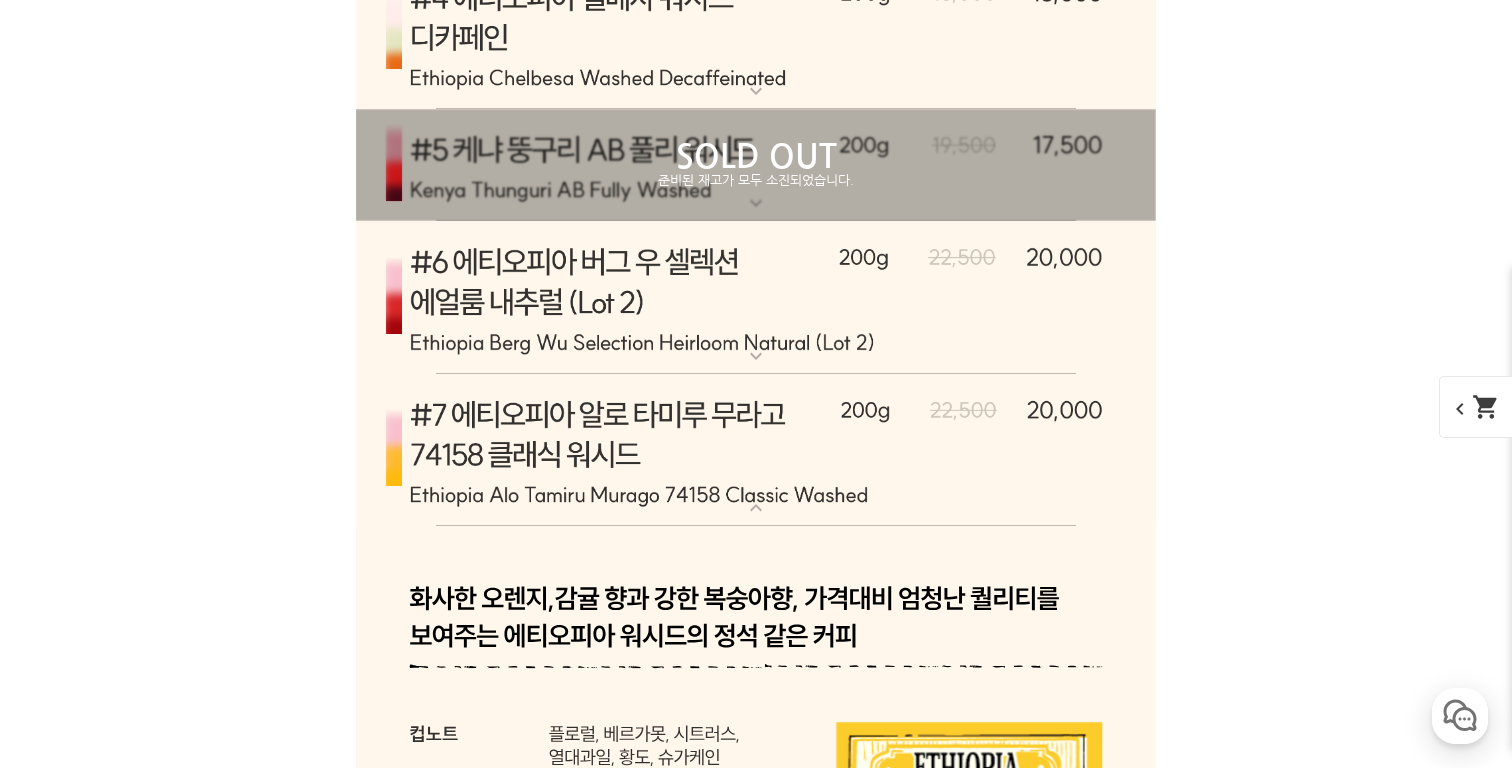 scroll, scrollTop: 11089, scrollLeft: 0, axis: vertical 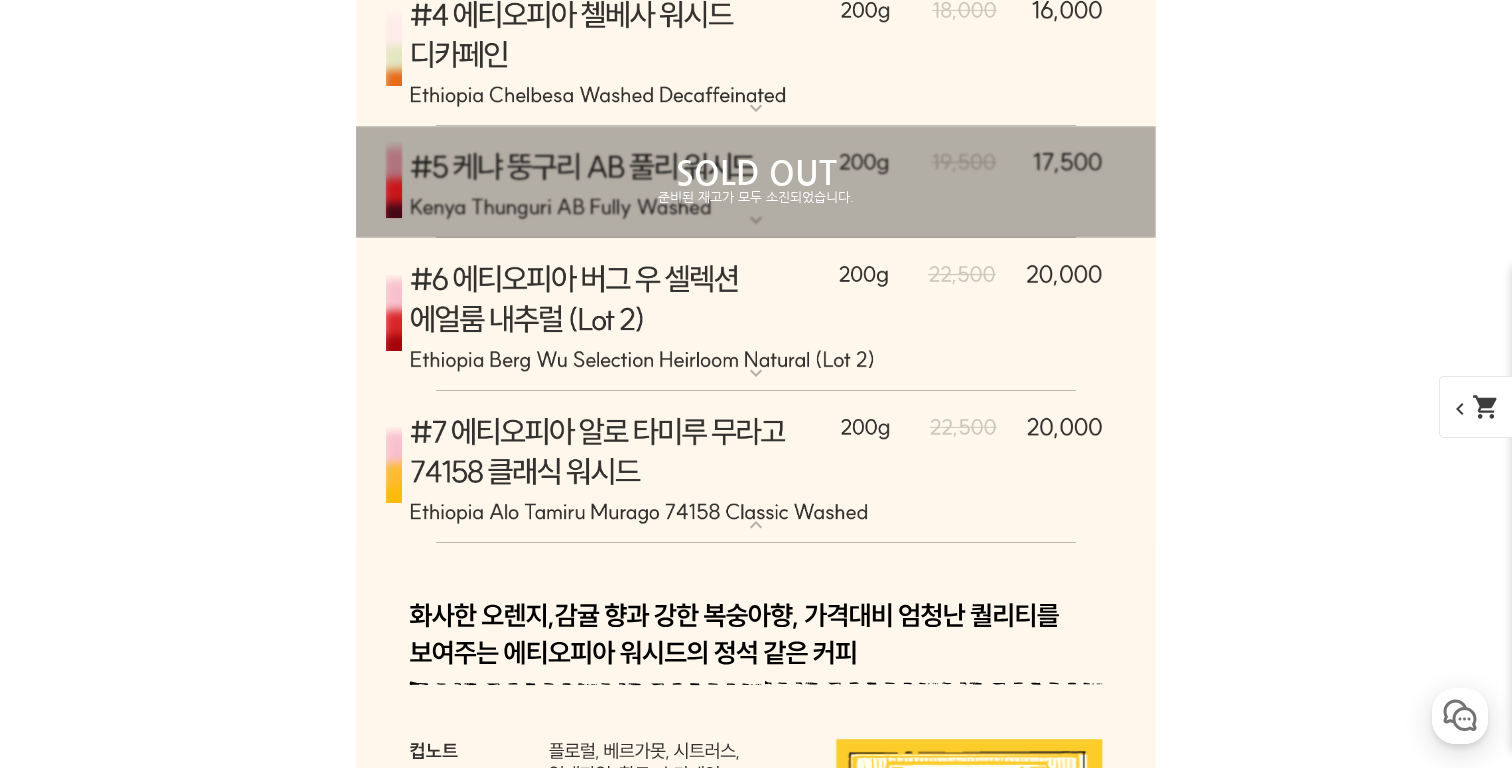 click at bounding box center (756, 467) 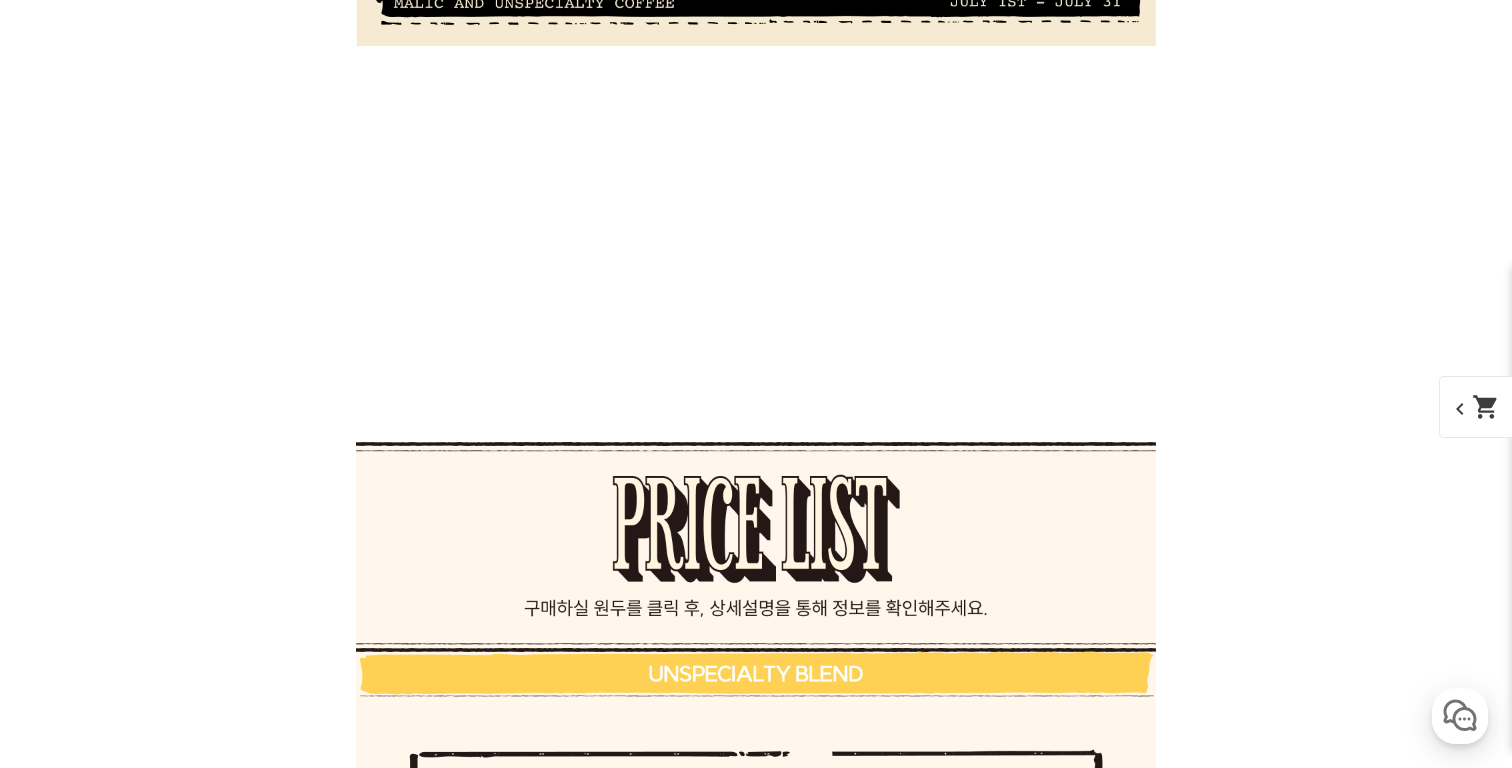 scroll, scrollTop: 4813, scrollLeft: 0, axis: vertical 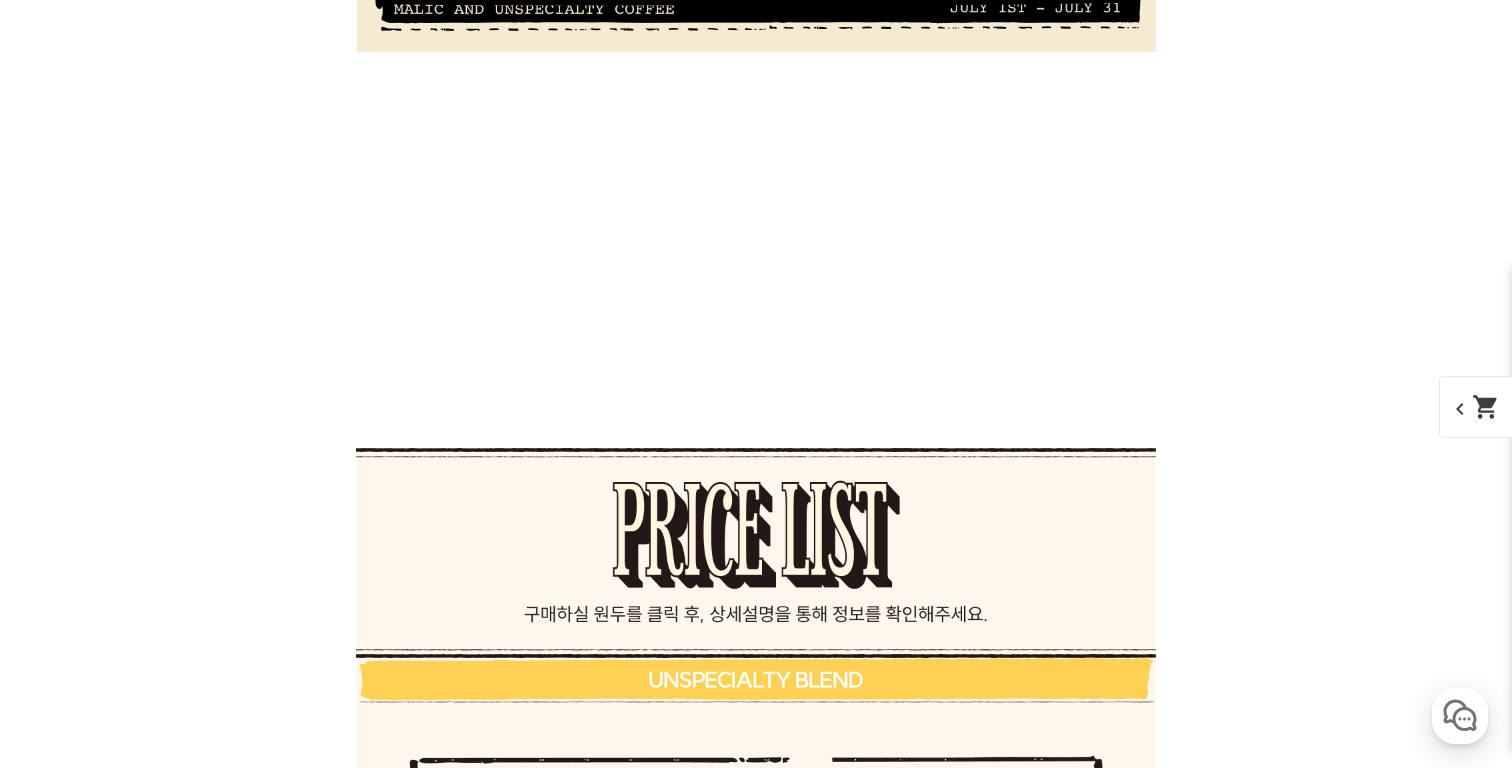 click on "게시글 신고하기
신고사유
관련없는 내용
욕설/비방
개인정보유출
광고/홍보글
기타
신고해주신 내용은 쇼핑몰 운영자의 검토 후 내부 운영 정책에 의해 처리가 진행됩니다.
신고
취소
닫기
상세 정보
상품 후기  190
상품 문의  30
배송/반품 안내
상세 정보
배송/반품 안내
상품 후기  190
상품 문의  30
﻿  expand_more  그레이프 쥬스 (언스페셜티 블렌드)" at bounding box center [756, 18842] 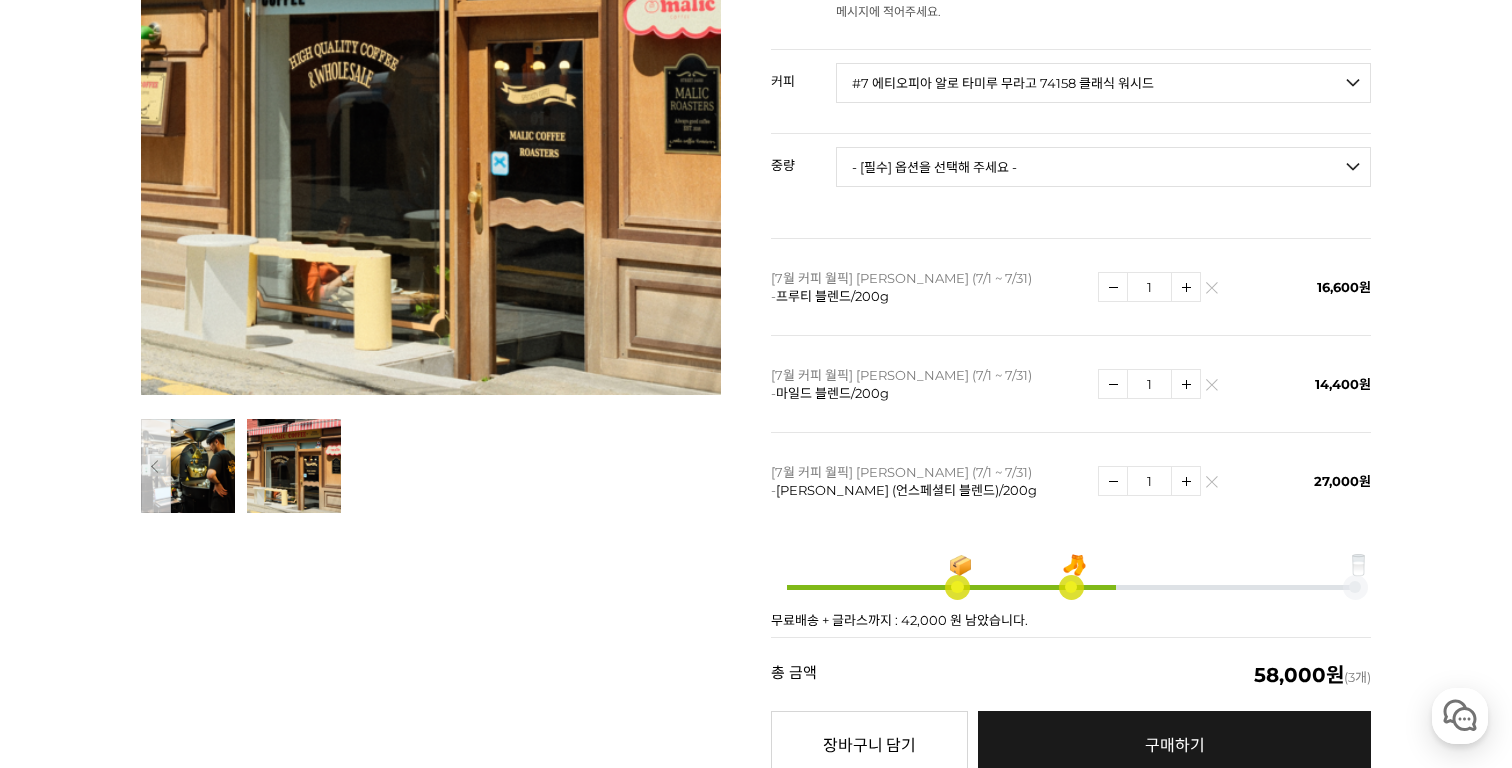 scroll, scrollTop: 445, scrollLeft: 0, axis: vertical 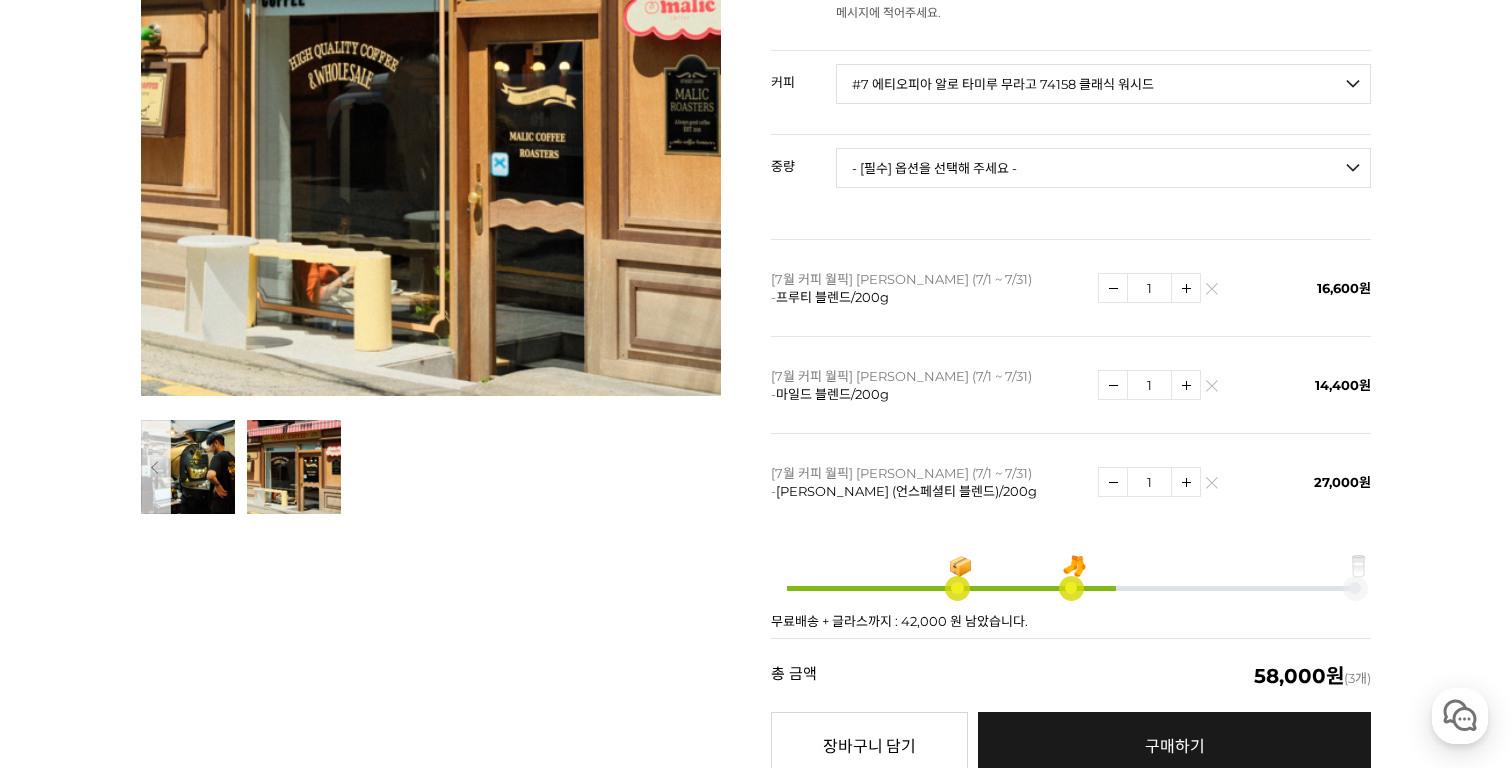 click at bounding box center [1212, 483] 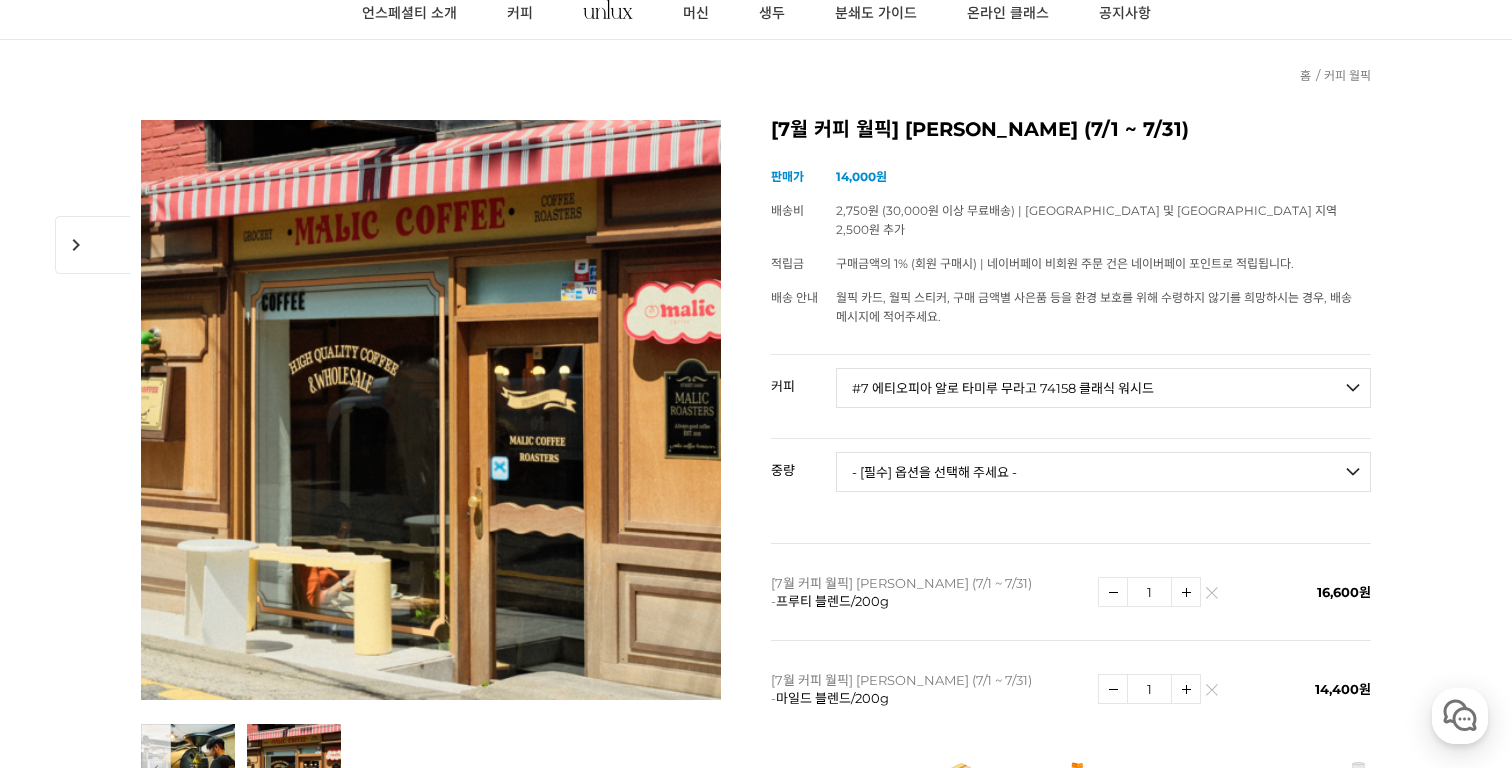 scroll, scrollTop: 285, scrollLeft: 0, axis: vertical 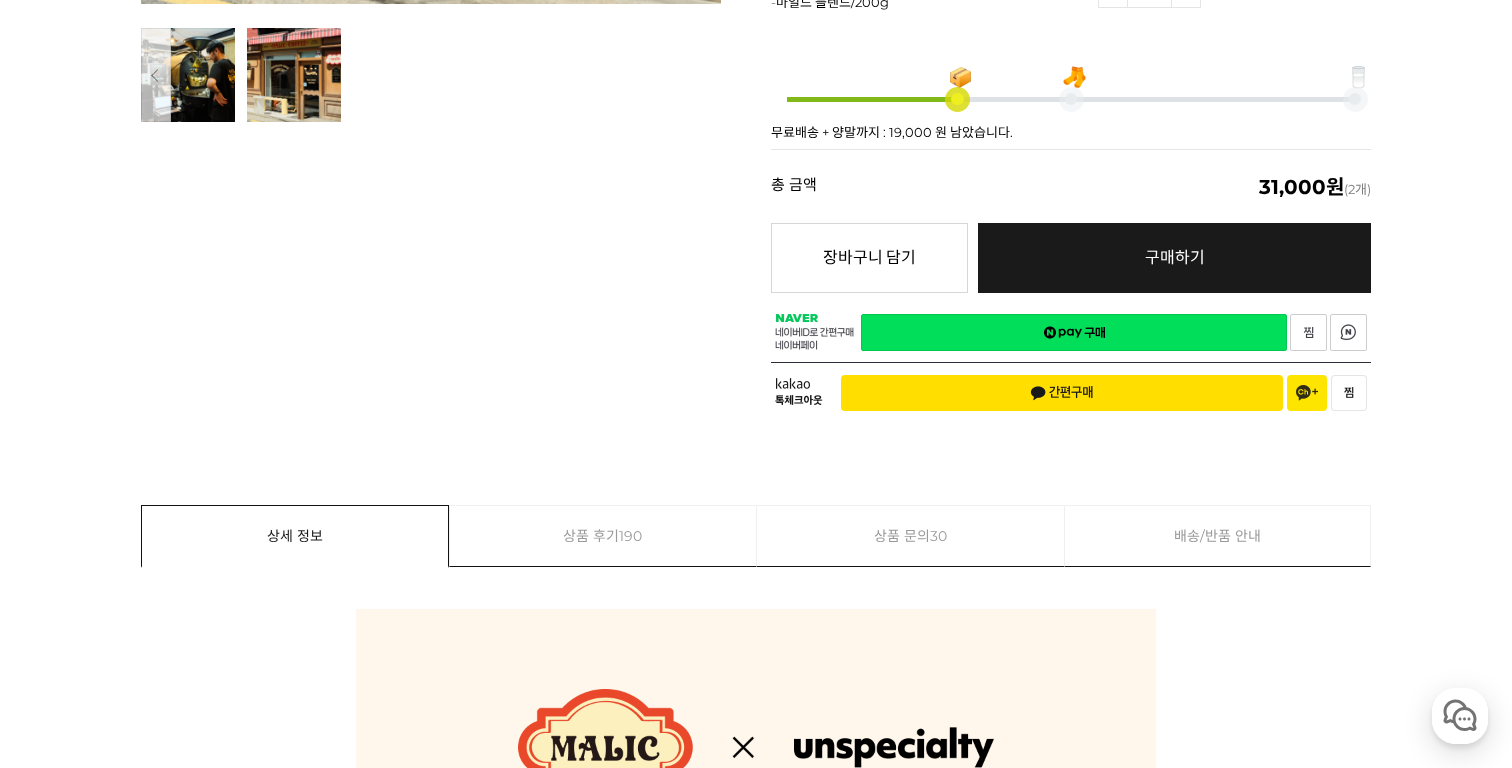 click on "상품 문의  30" at bounding box center [910, 536] 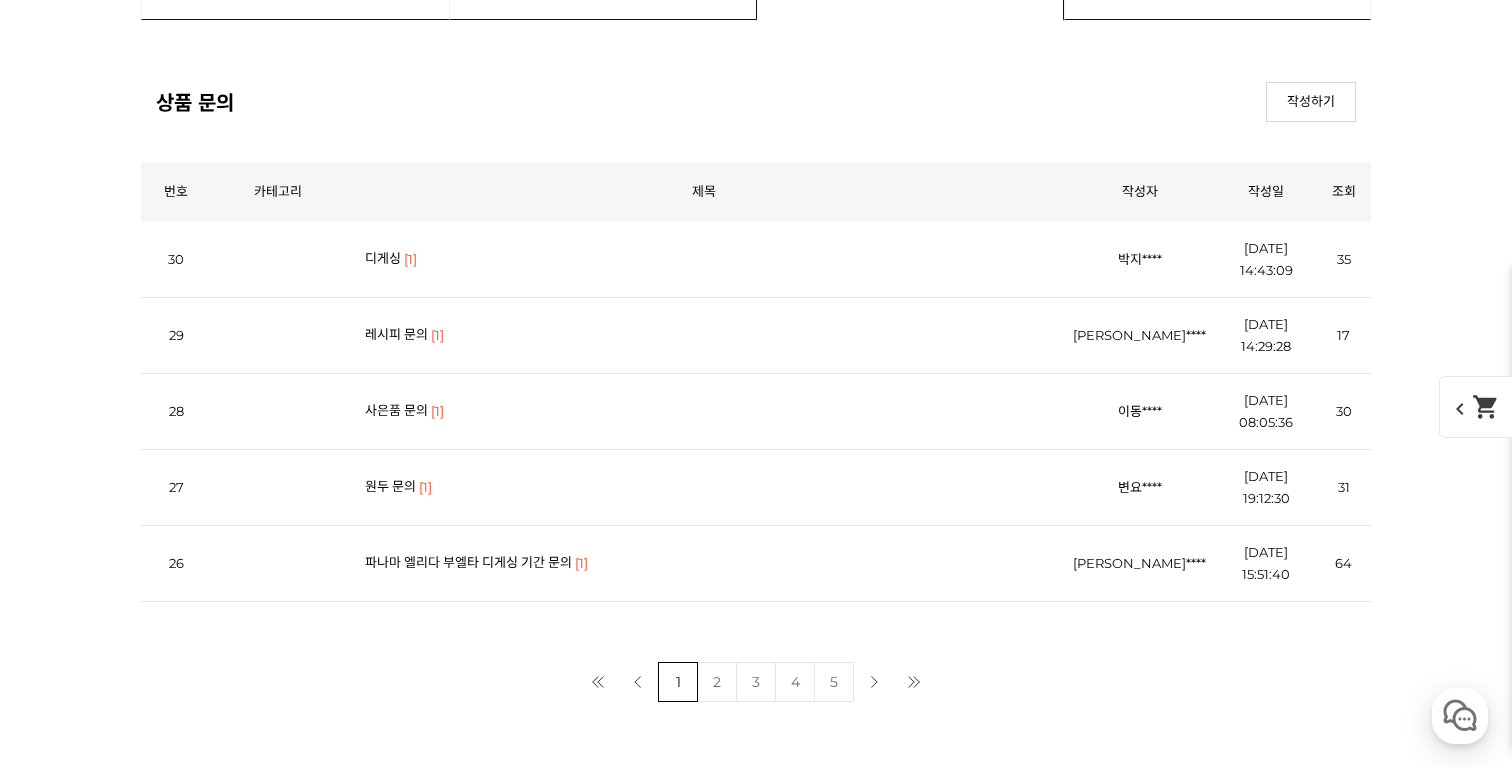 scroll, scrollTop: 44765, scrollLeft: 0, axis: vertical 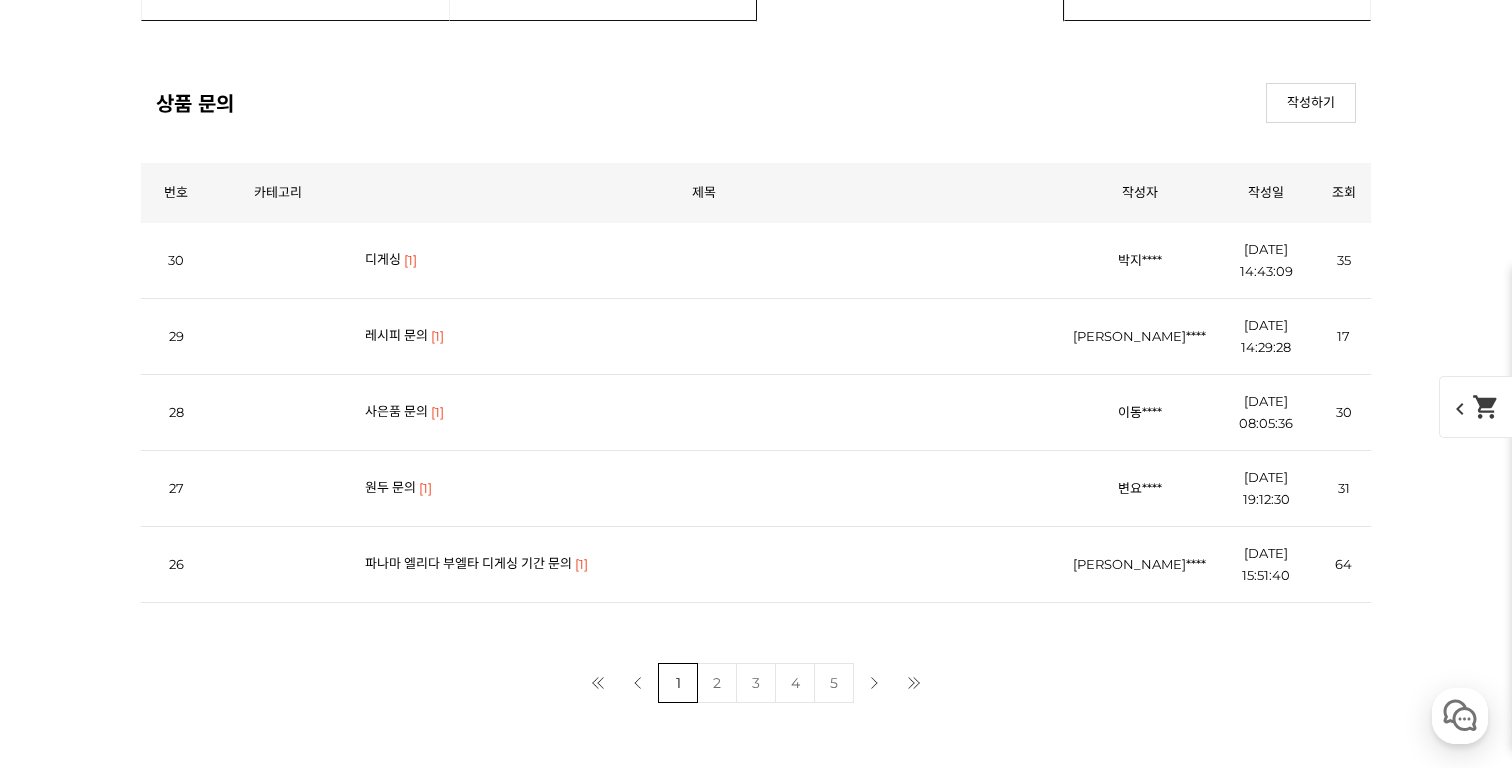 click on "2" at bounding box center [717, 683] 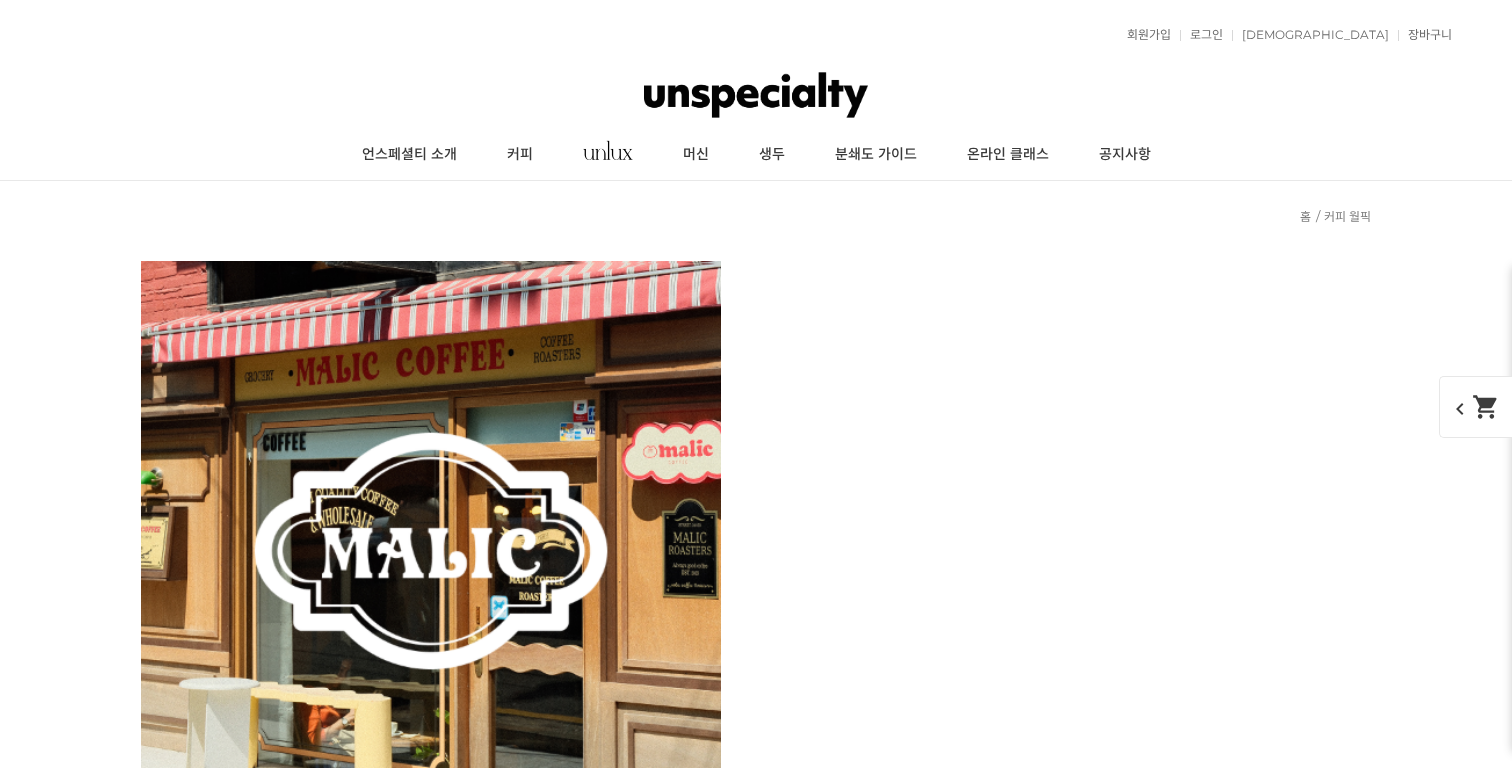 scroll, scrollTop: 13058, scrollLeft: 0, axis: vertical 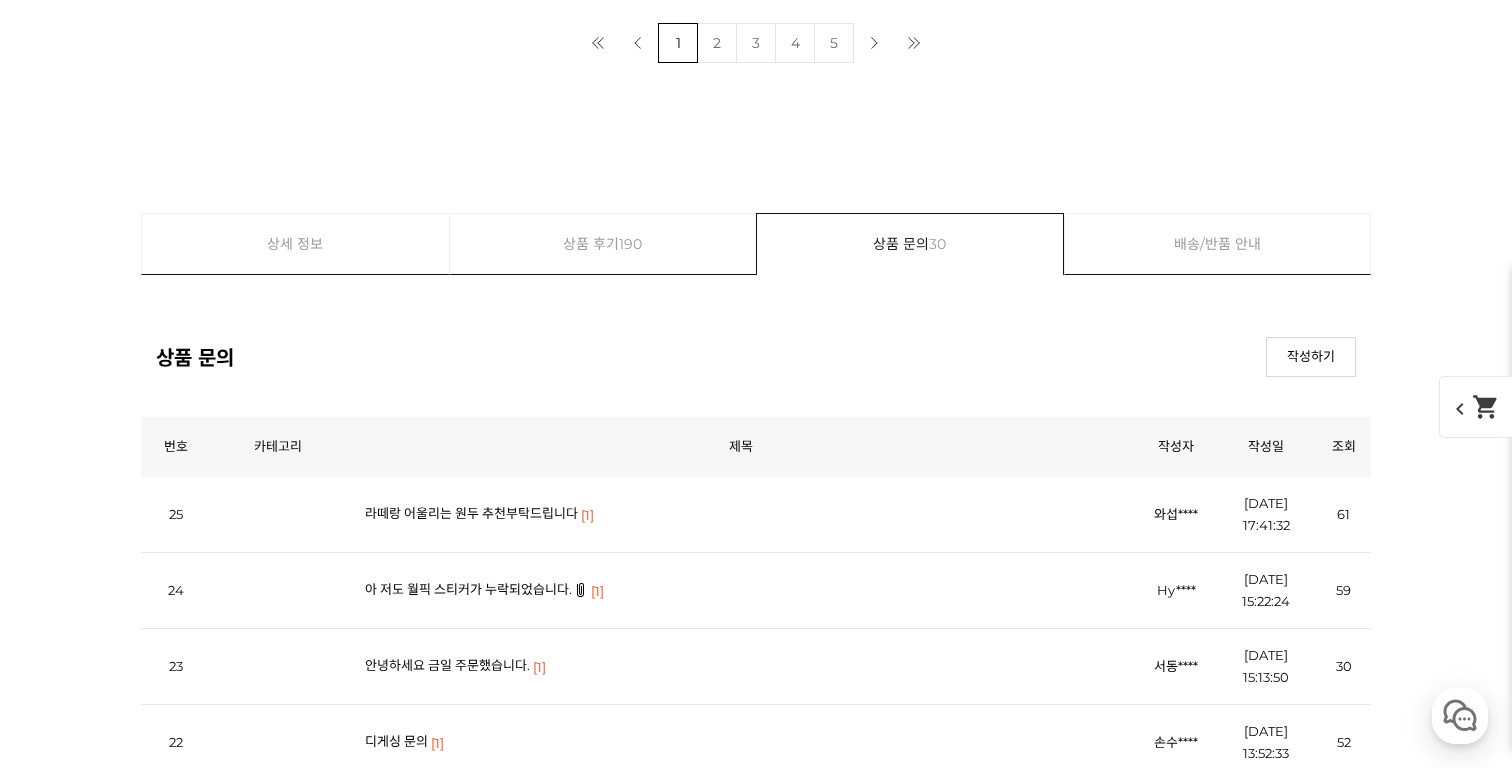 click on "190" at bounding box center [630, 244] 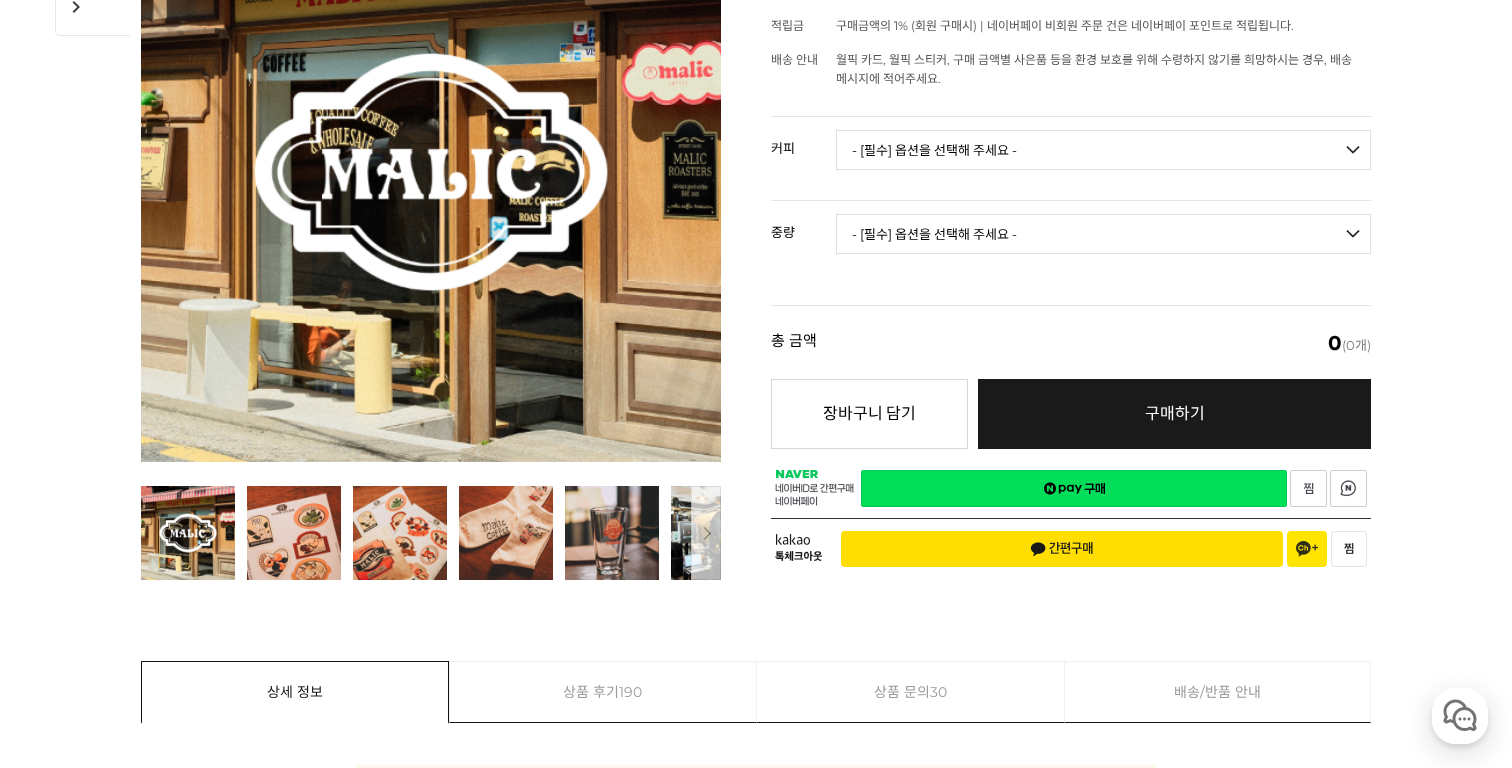 scroll, scrollTop: 376, scrollLeft: 0, axis: vertical 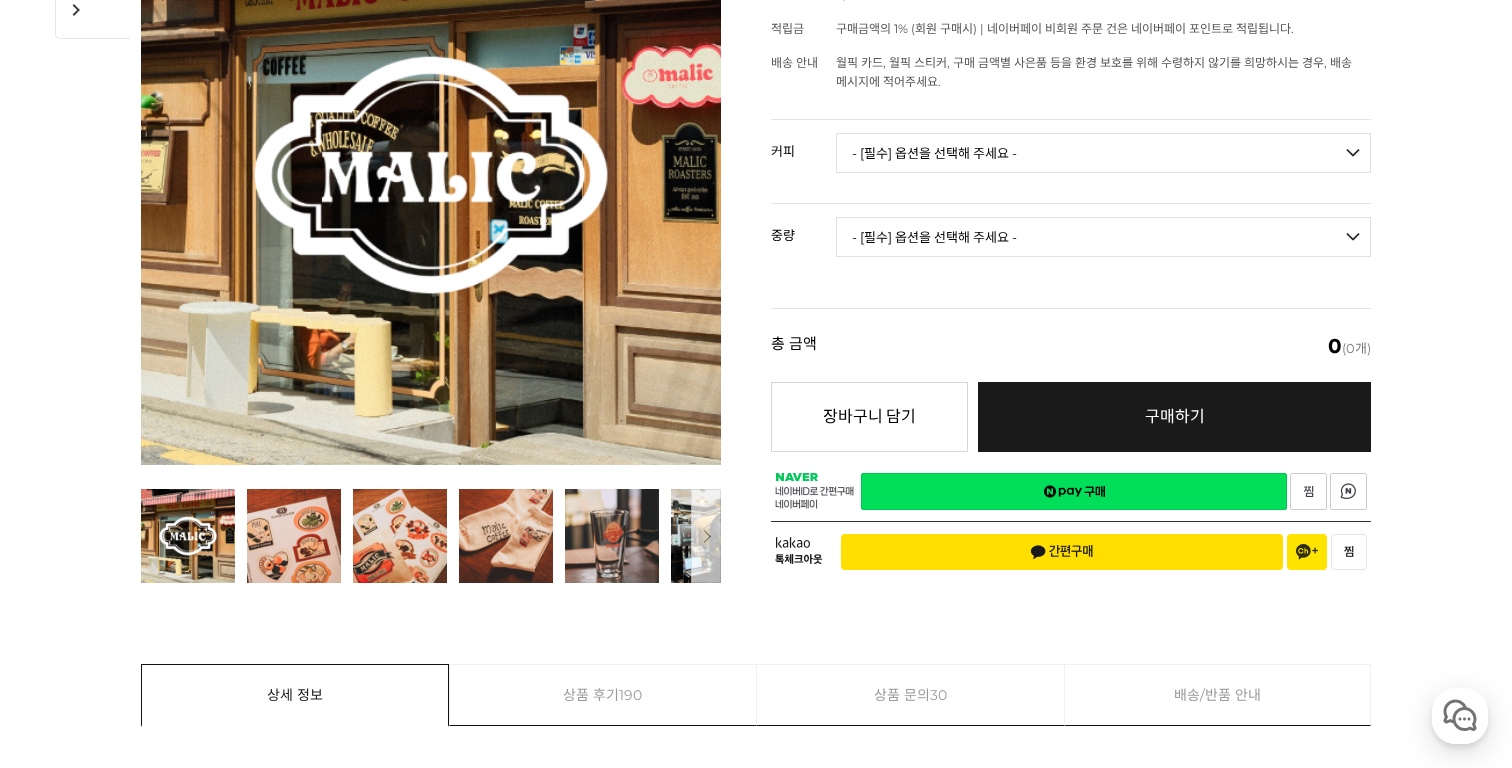 click on "총 금액  (개수) 0  (0개)" at bounding box center (1071, 345) 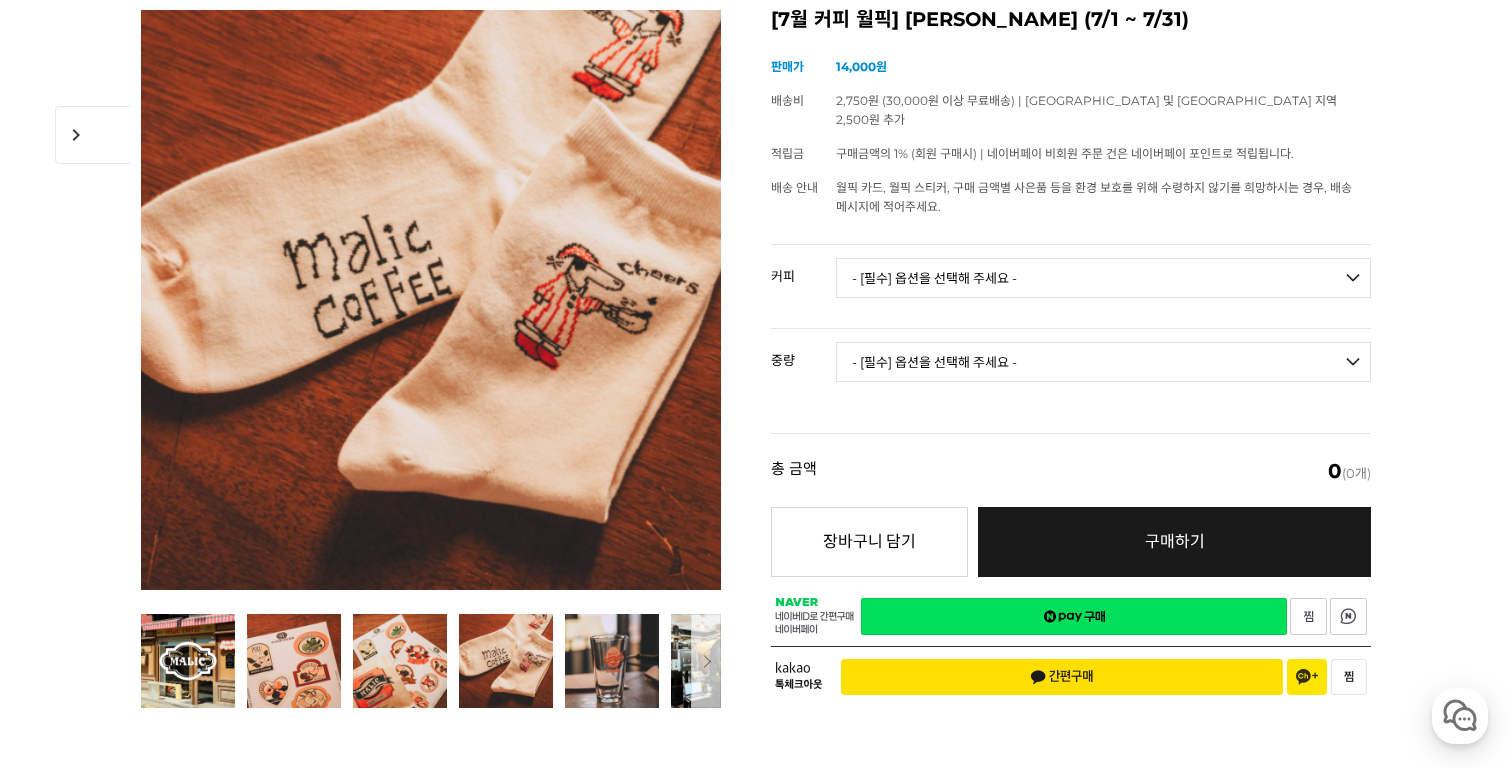 scroll, scrollTop: 329, scrollLeft: 0, axis: vertical 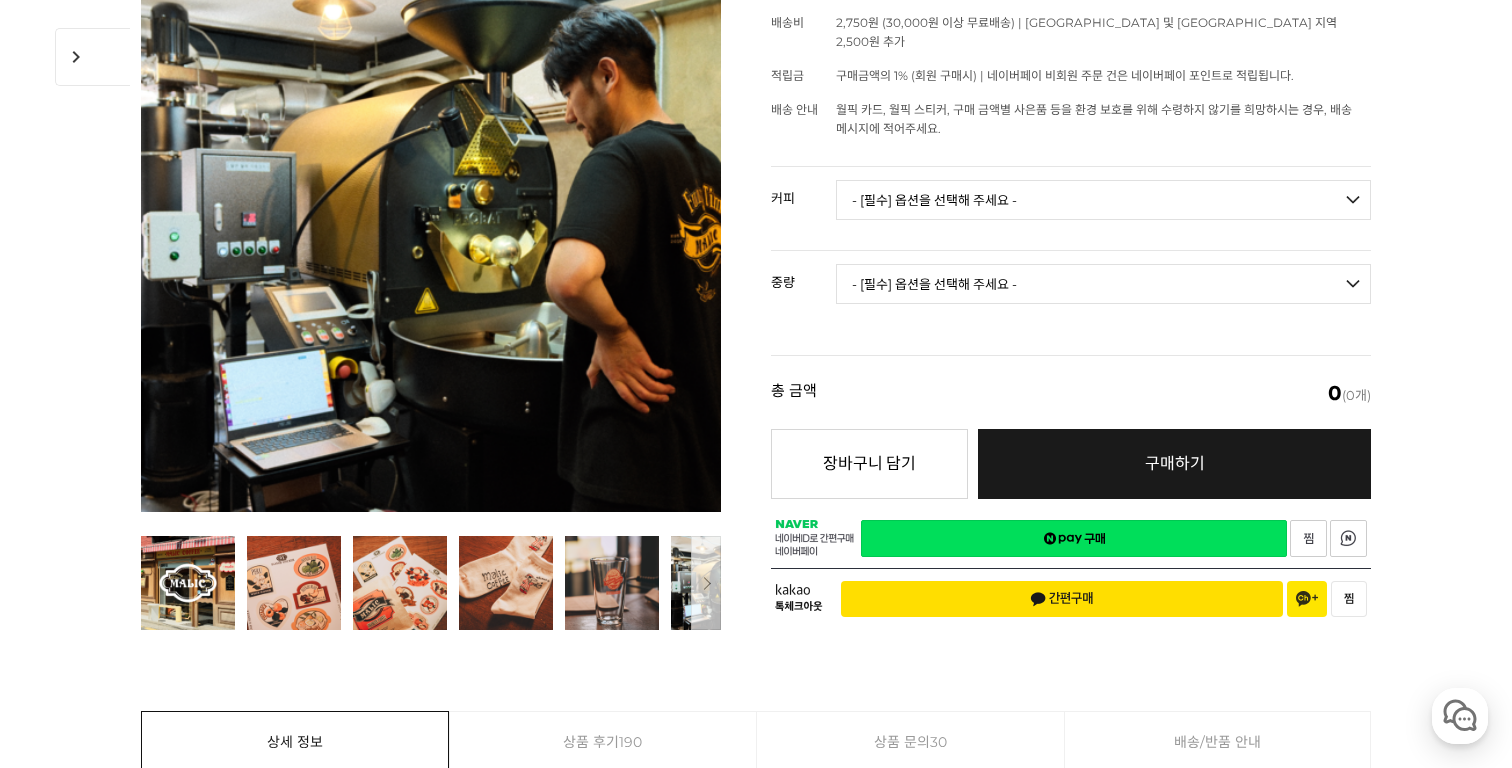 click on "다음" at bounding box center (706, 583) 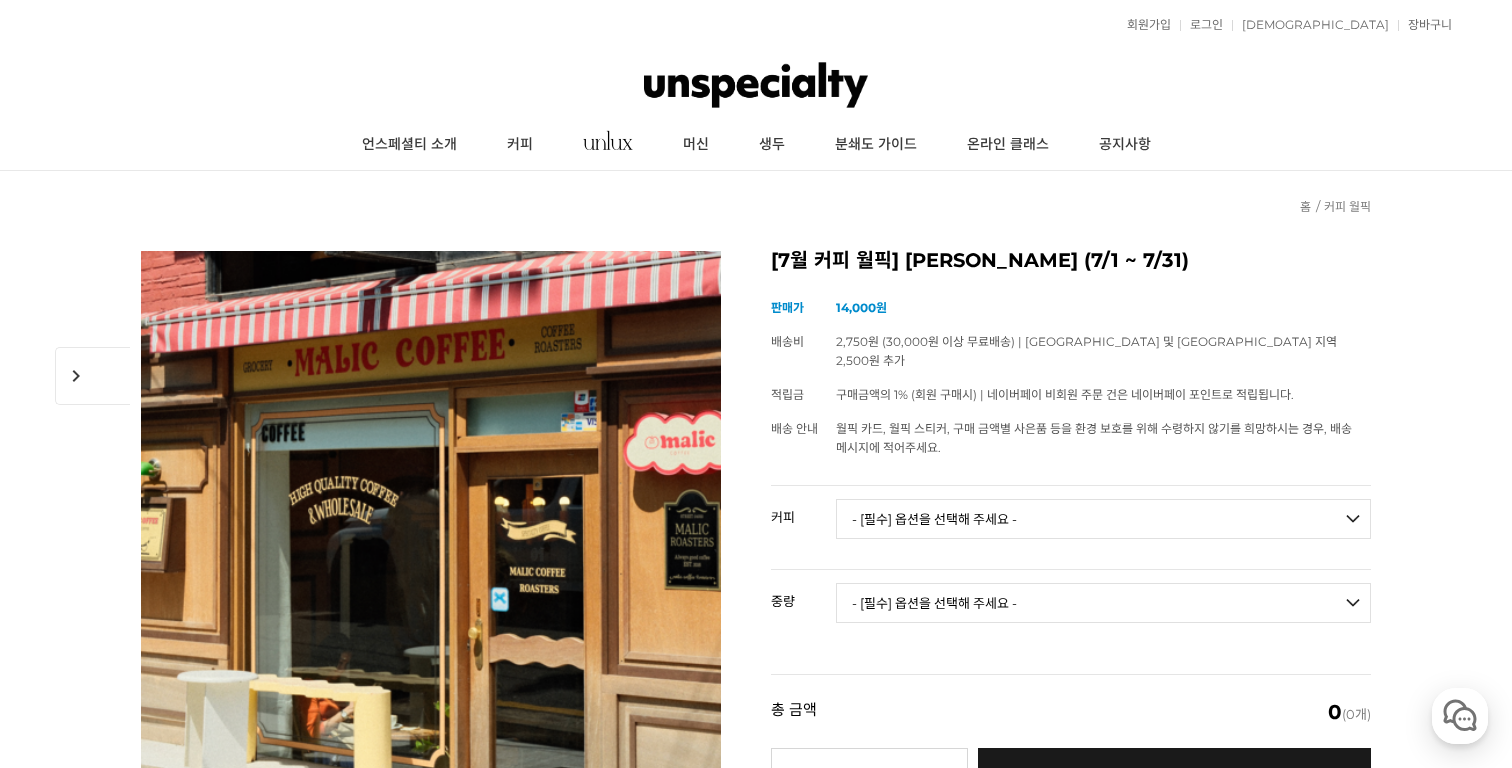 scroll, scrollTop: 0, scrollLeft: 0, axis: both 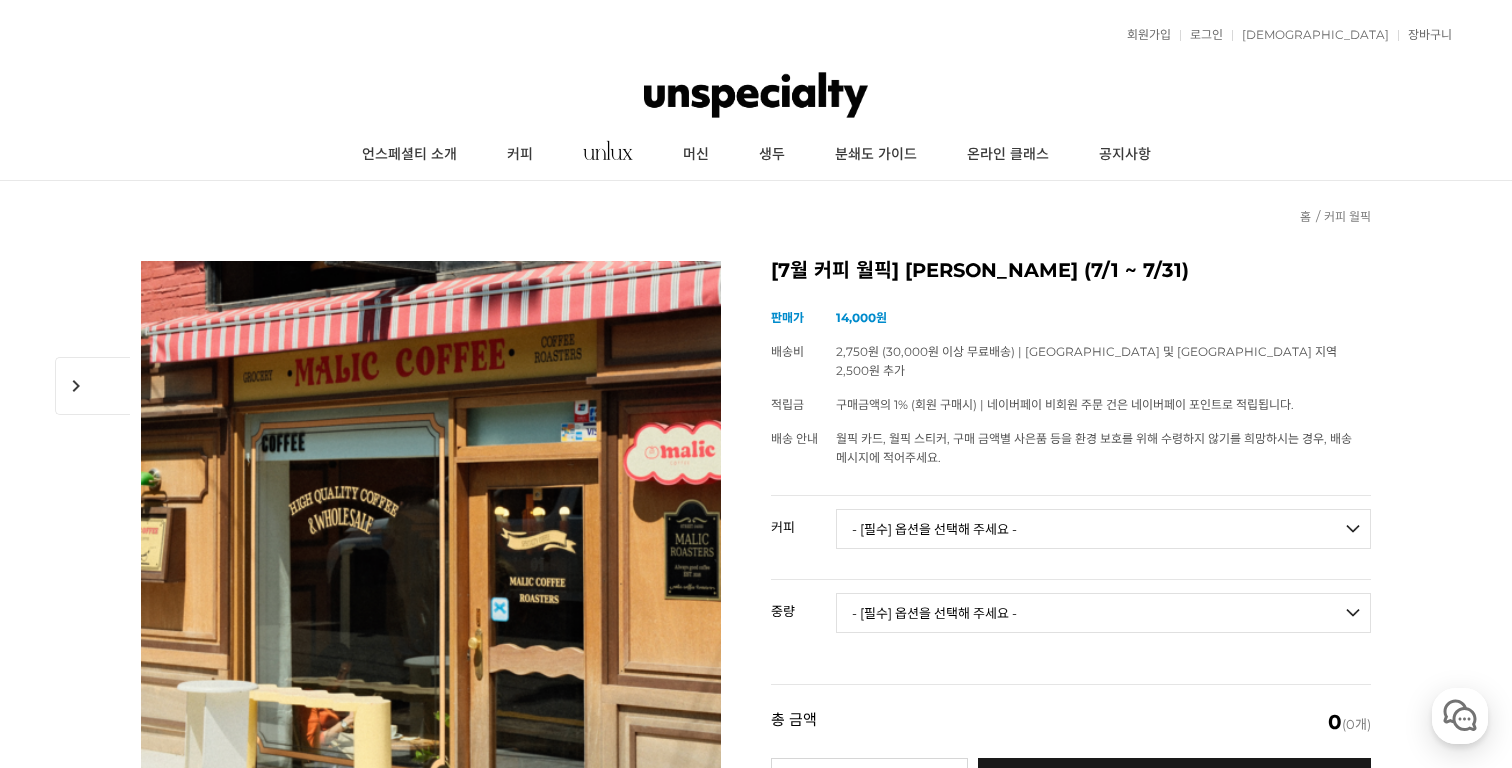 click on "이전 다음
이전 리스트" at bounding box center (756, 595) 